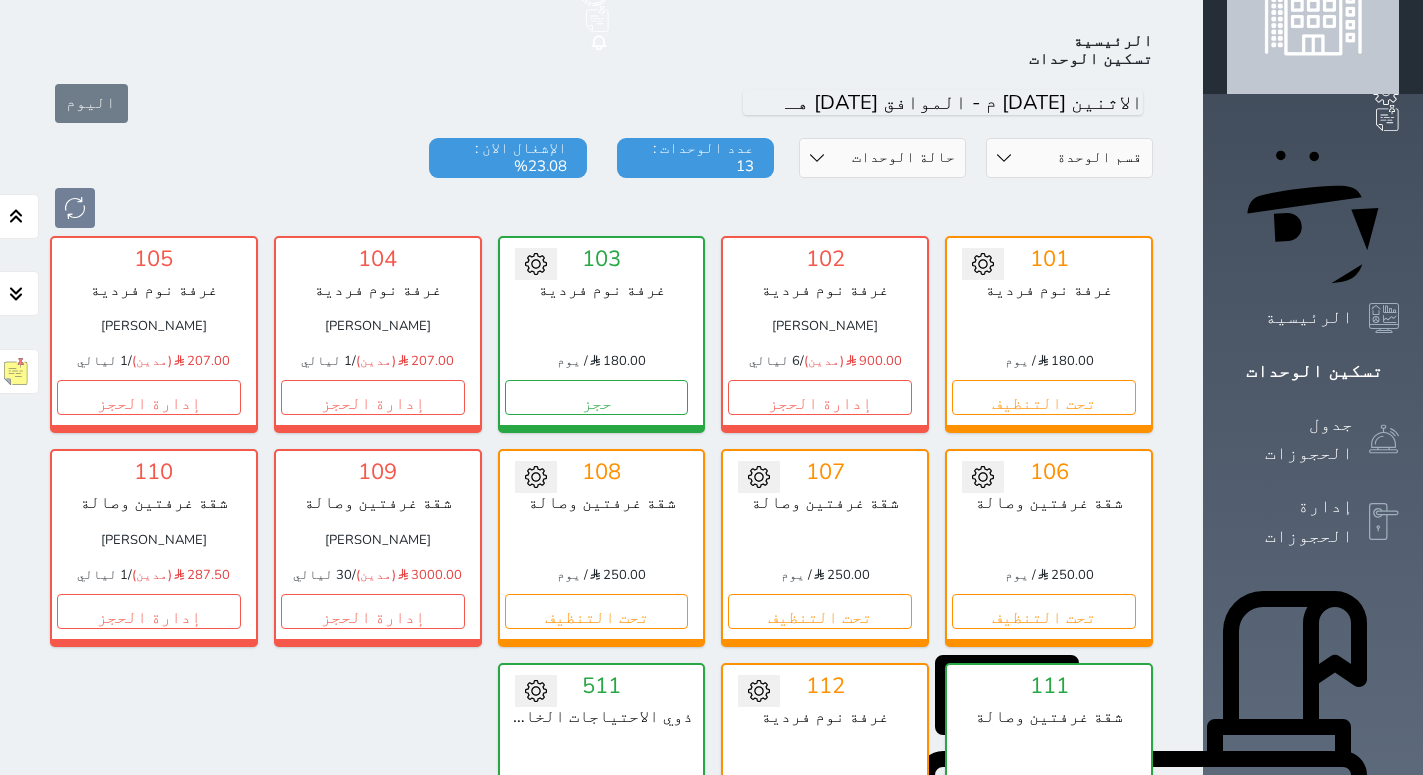 scroll, scrollTop: 78, scrollLeft: 0, axis: vertical 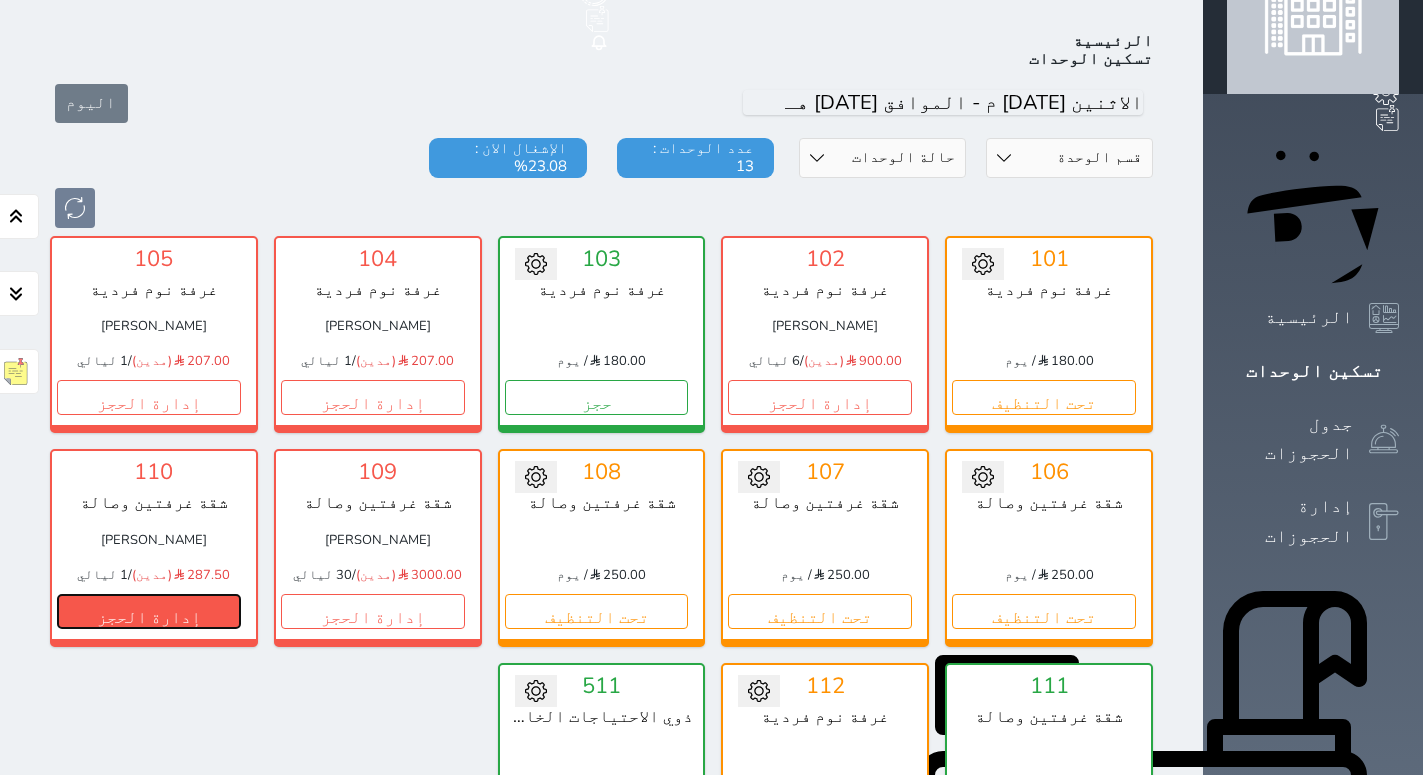 click on "إدارة الحجز" at bounding box center [149, 611] 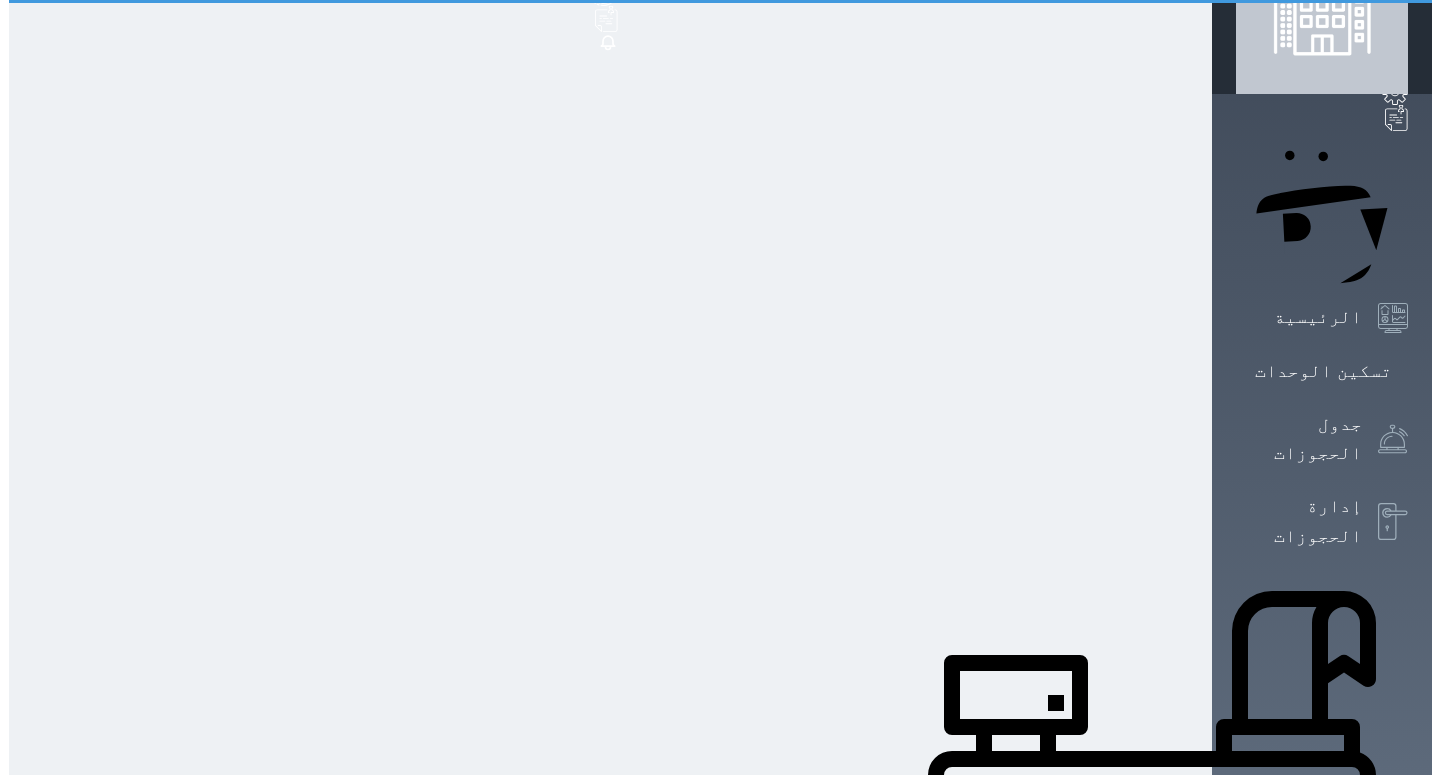scroll, scrollTop: 0, scrollLeft: 0, axis: both 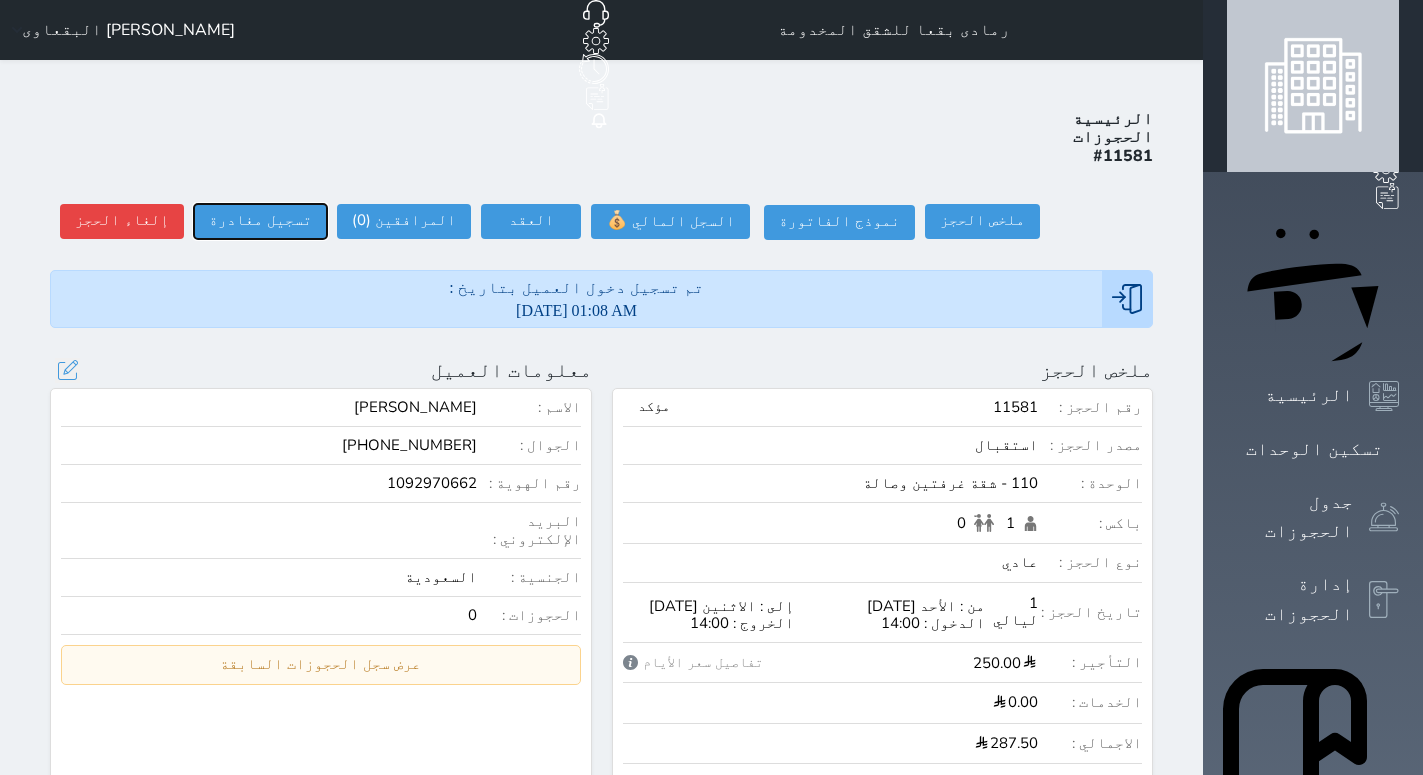 click on "تسجيل مغادرة" at bounding box center [260, 221] 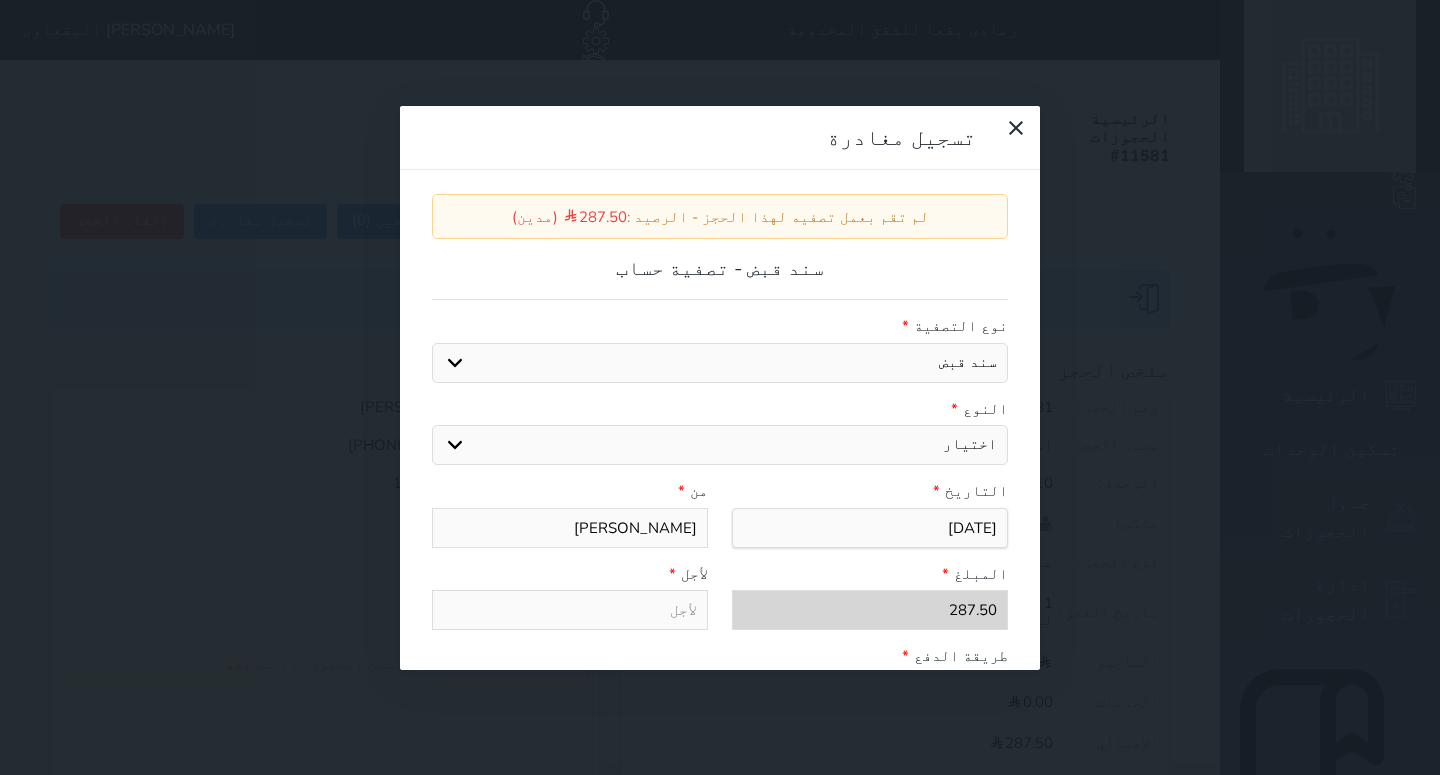 select on "27724" 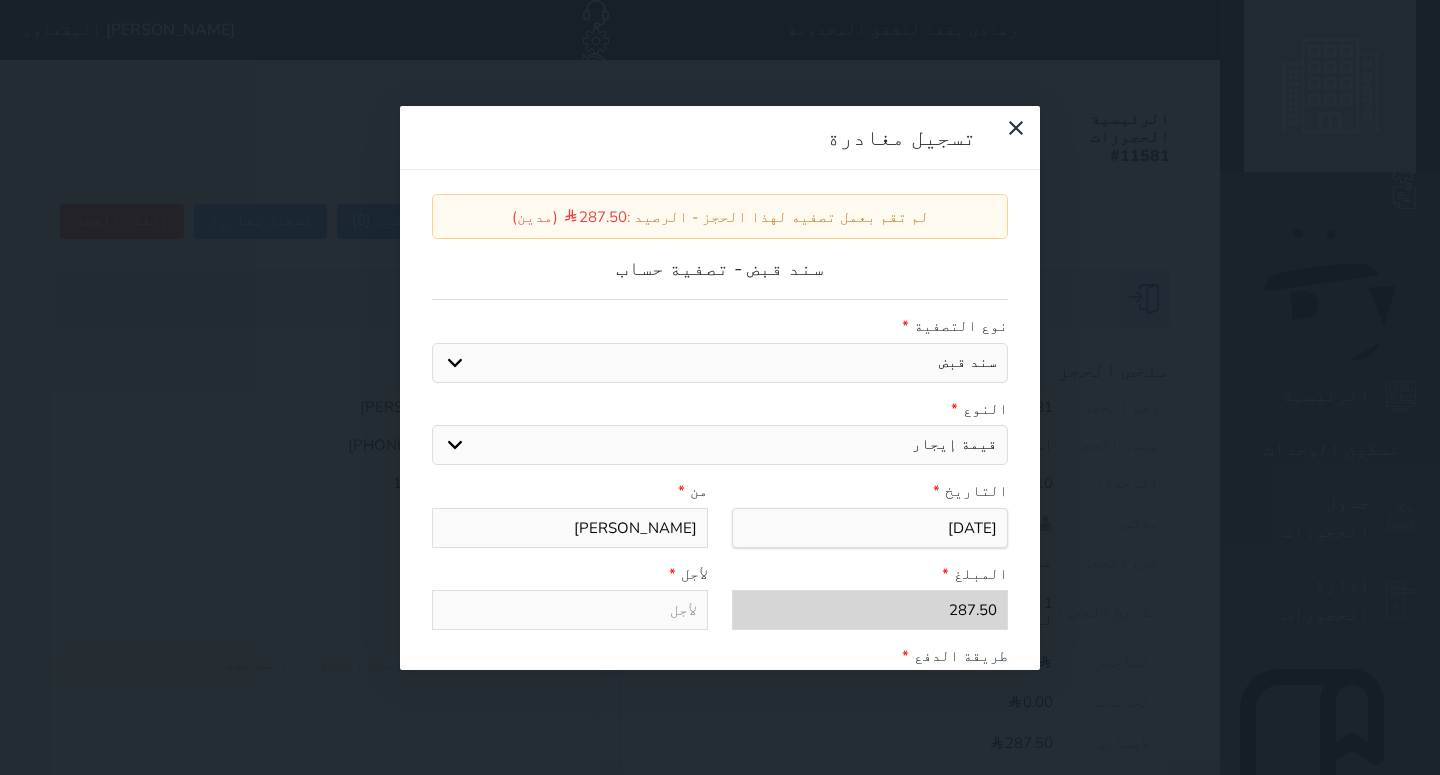 click on "قيمة إيجار" at bounding box center (0, 0) 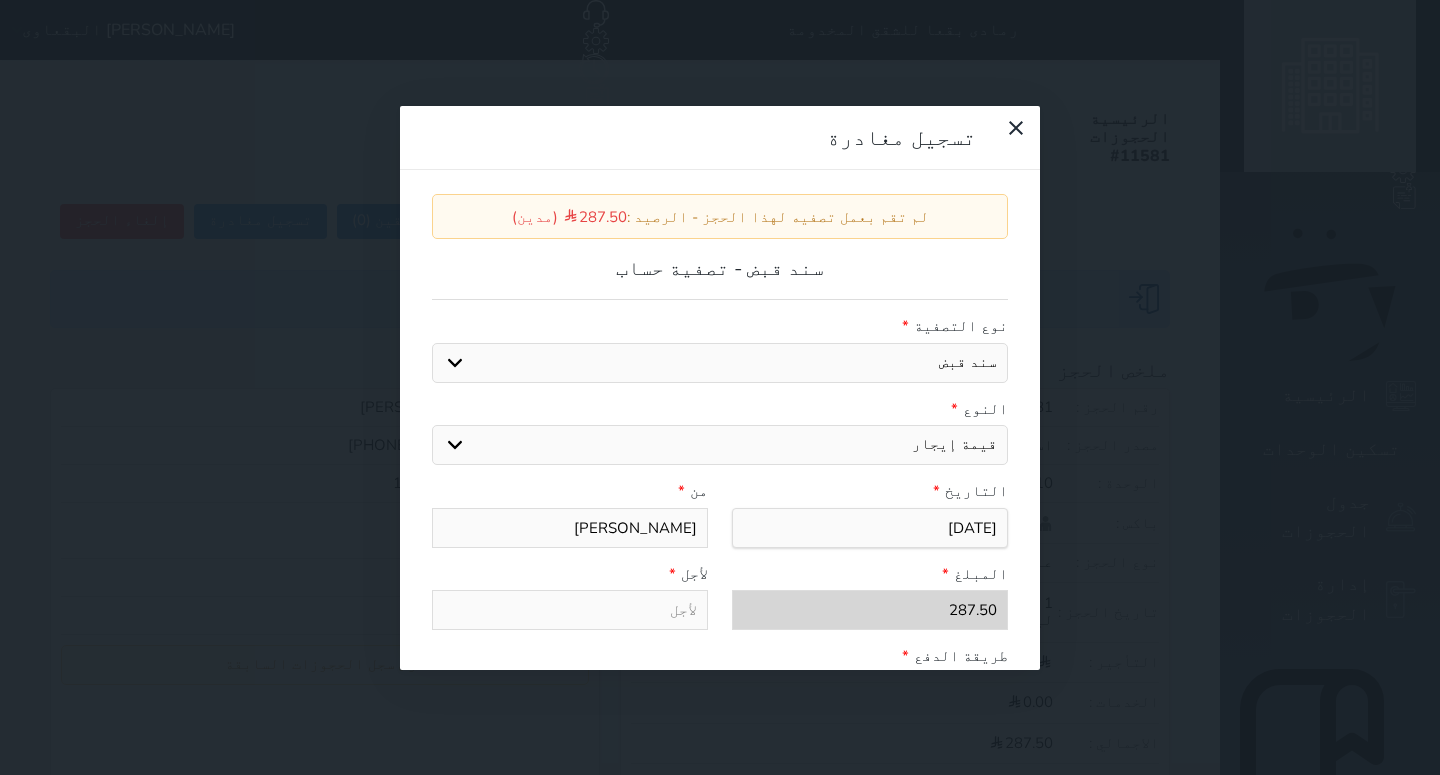 type on "قيمة إيجار - الوحدة - 110" 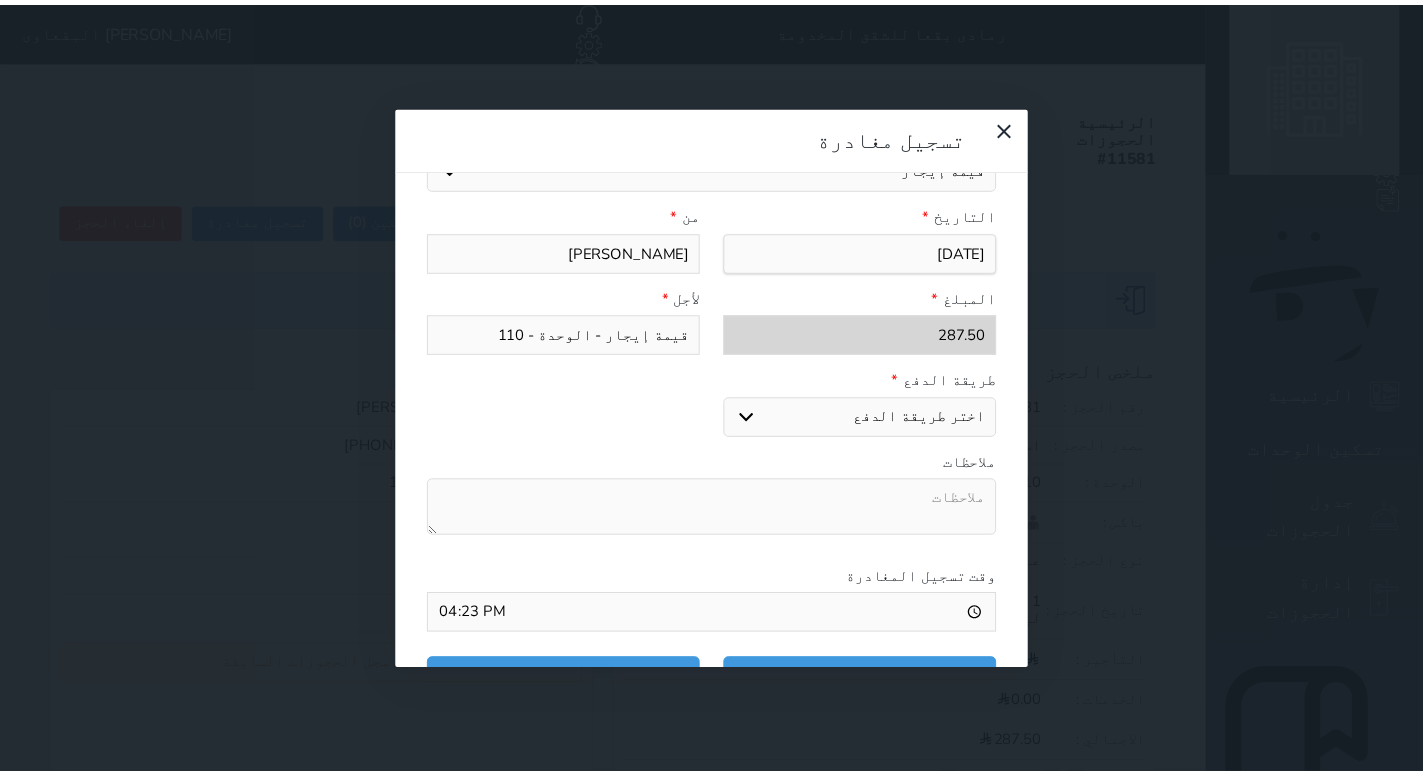 scroll, scrollTop: 288, scrollLeft: 0, axis: vertical 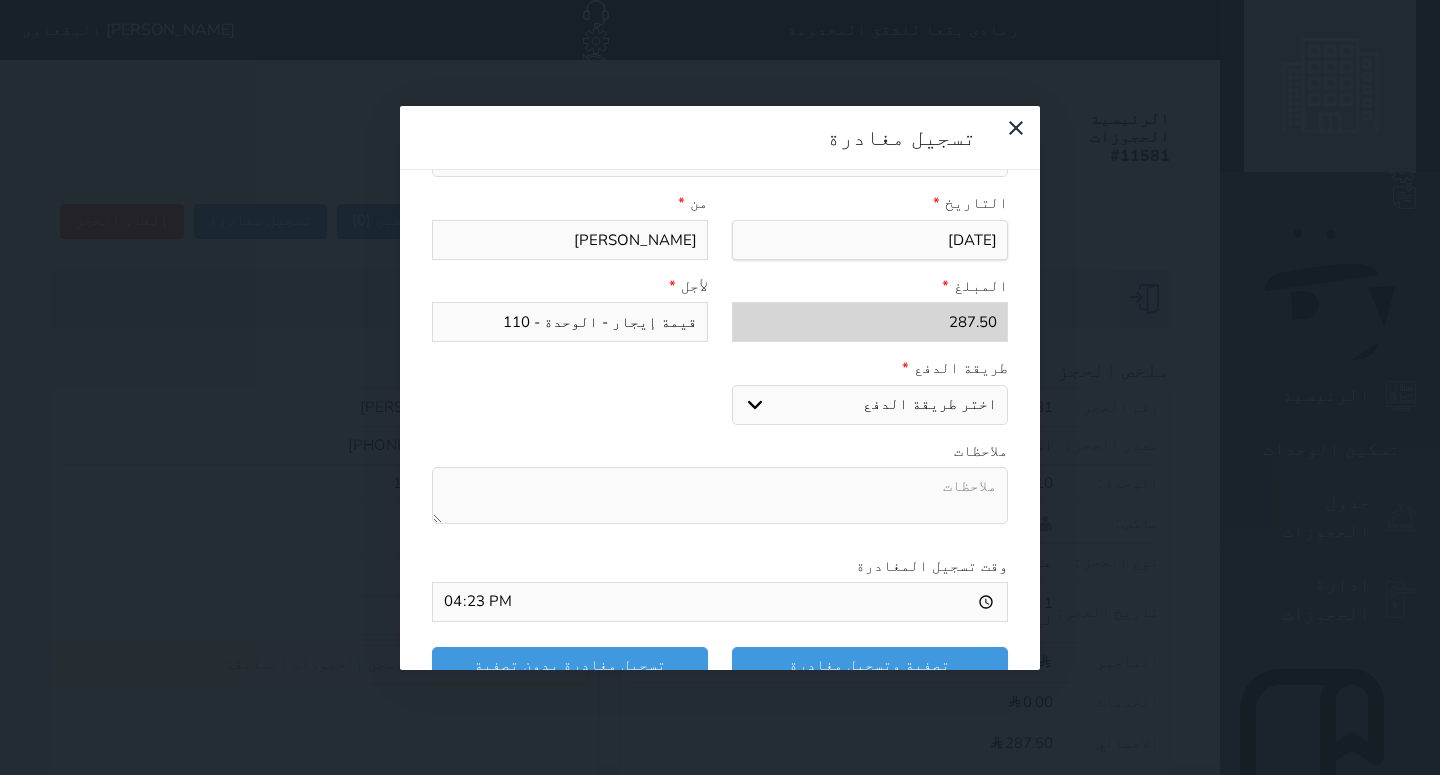 select on "mada" 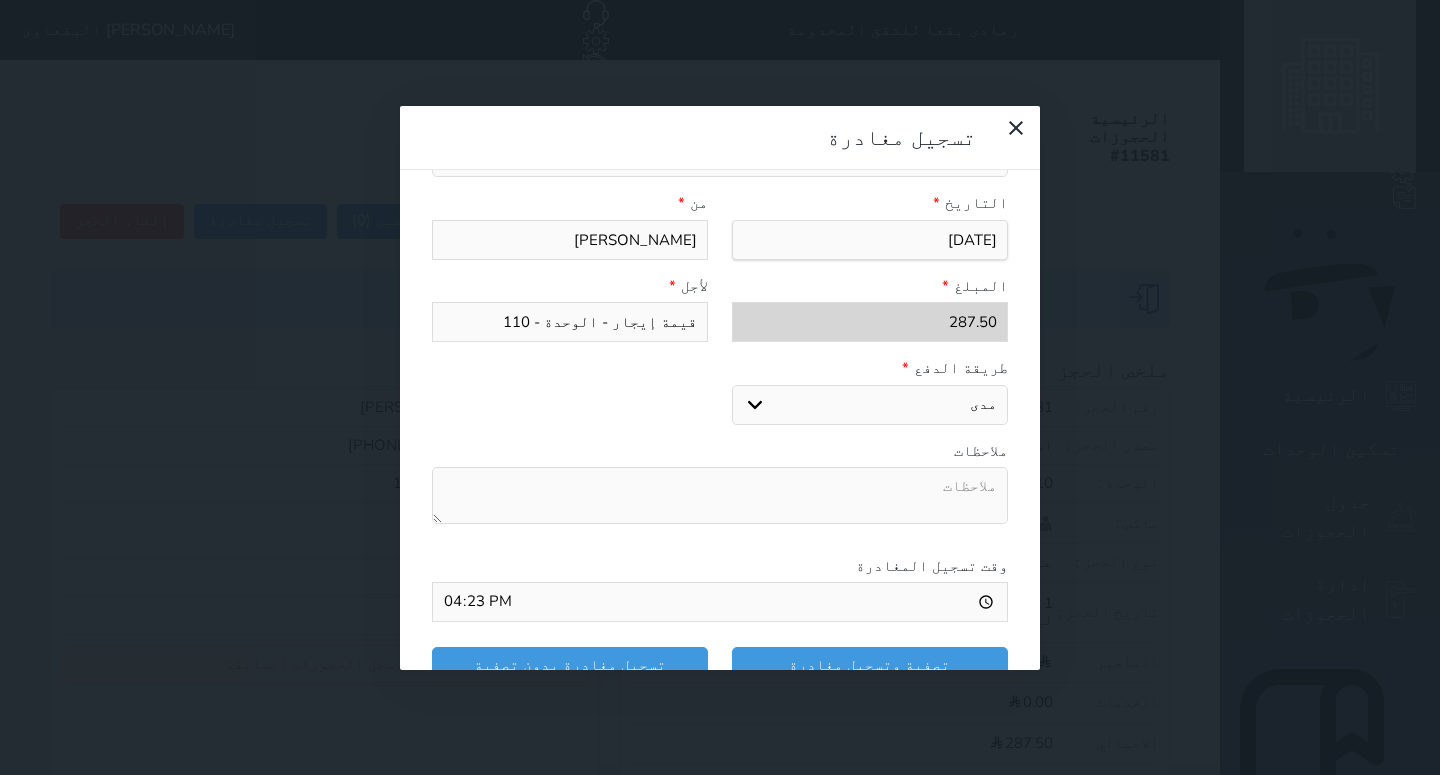 click on "مدى" at bounding box center [0, 0] 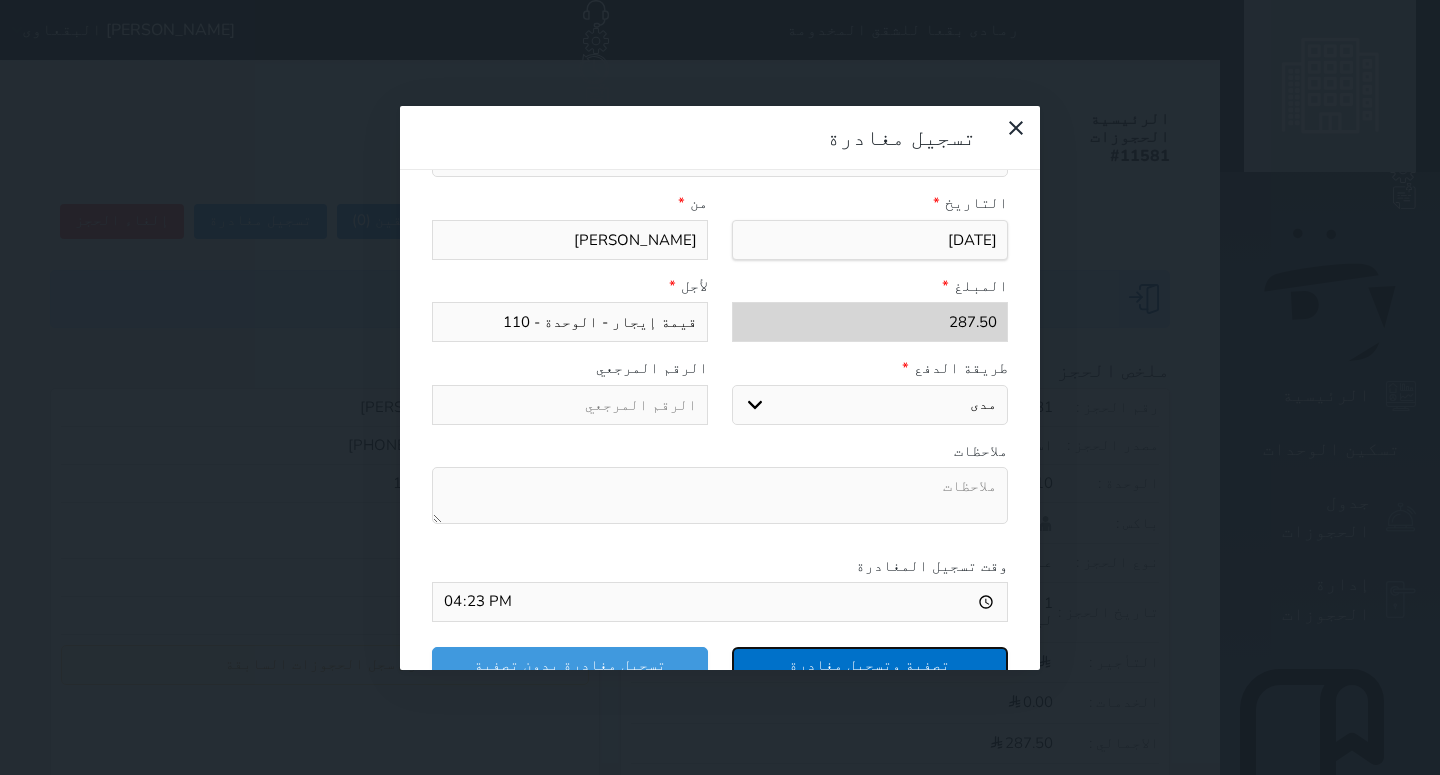 click on "تصفية وتسجيل مغادرة" at bounding box center (870, 664) 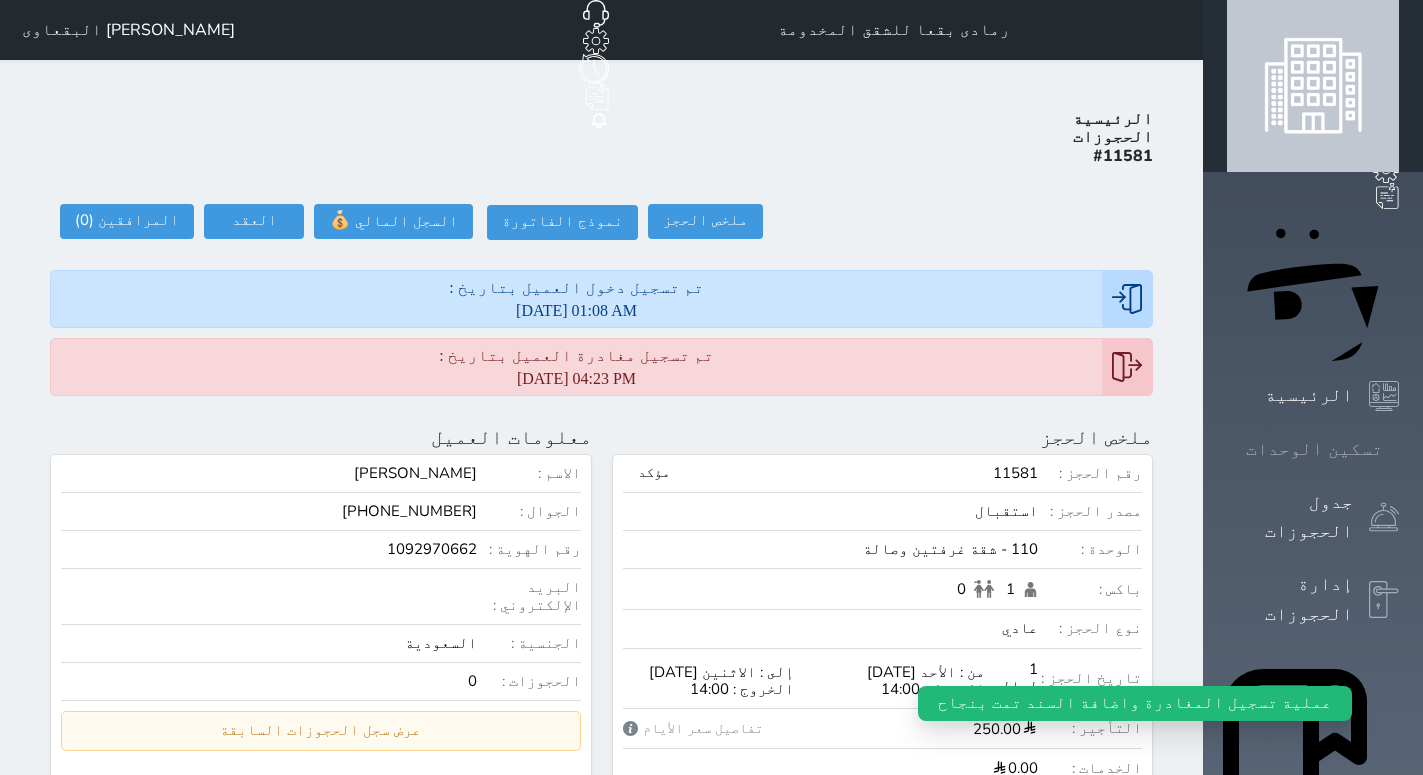 click on "تسكين الوحدات" at bounding box center [1314, 449] 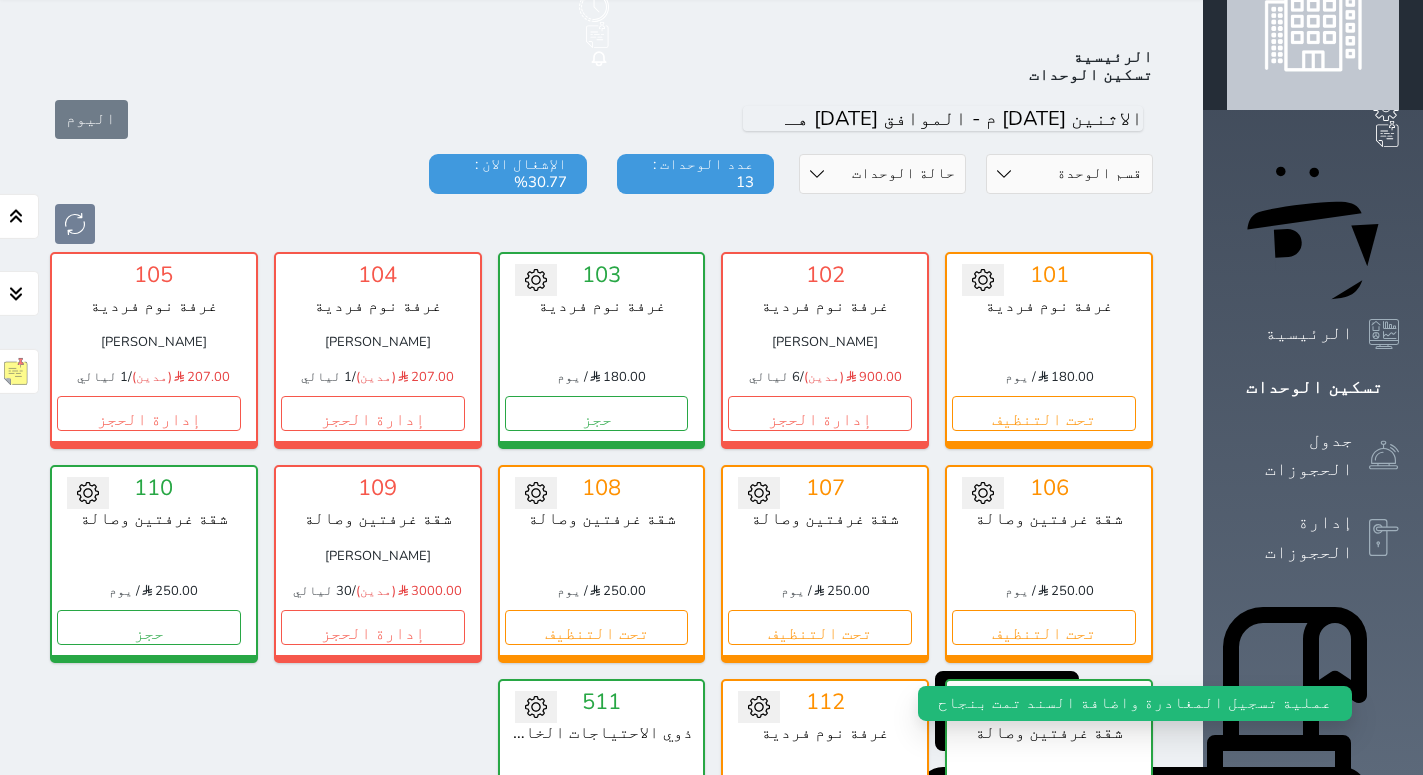 scroll, scrollTop: 78, scrollLeft: 0, axis: vertical 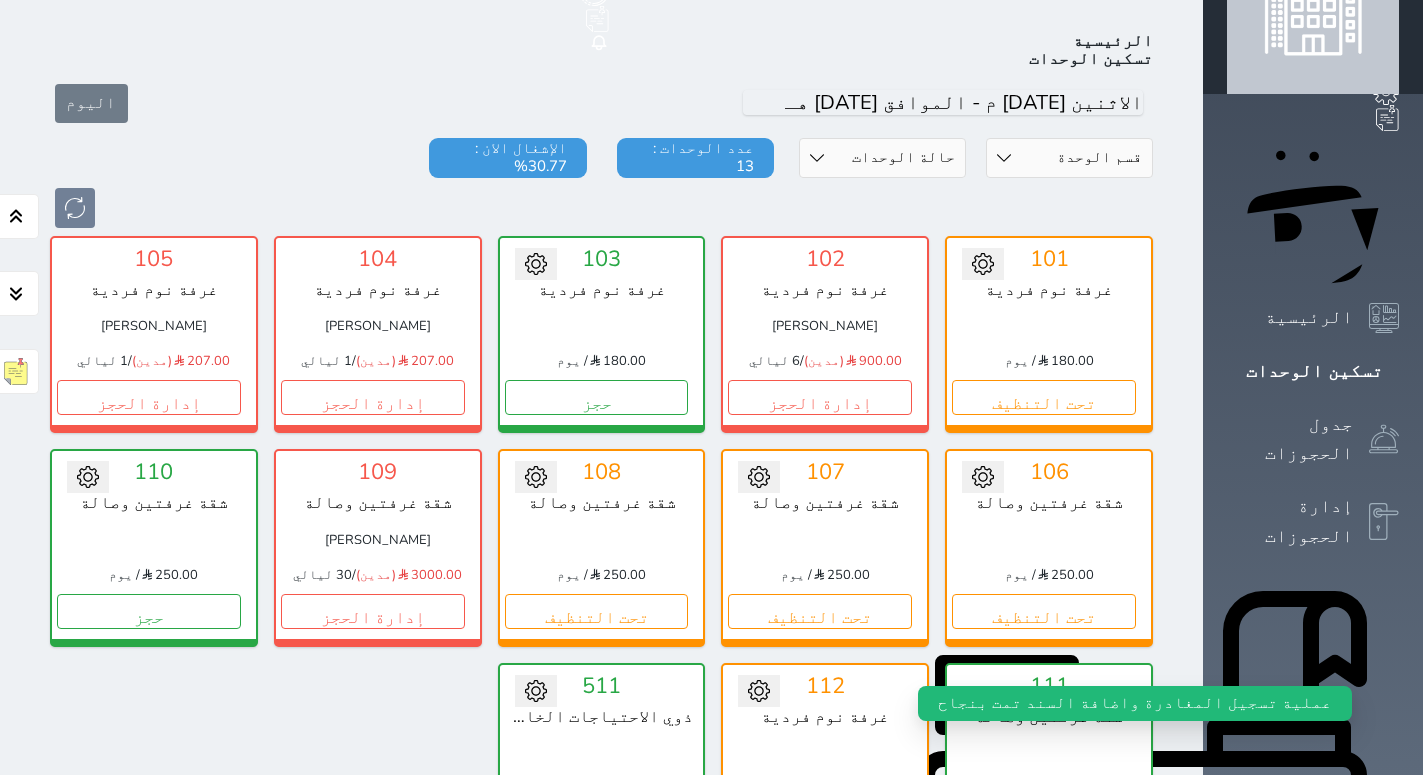 click 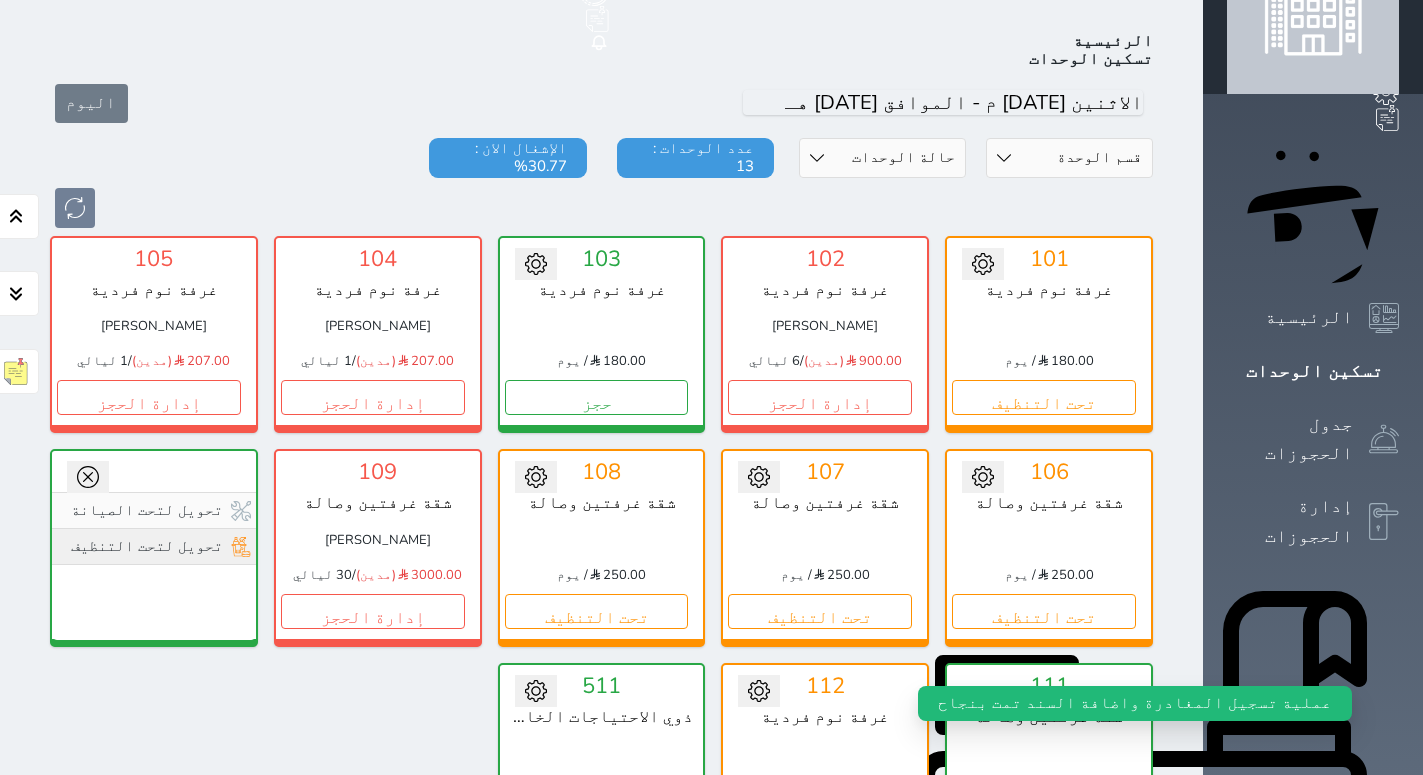 click 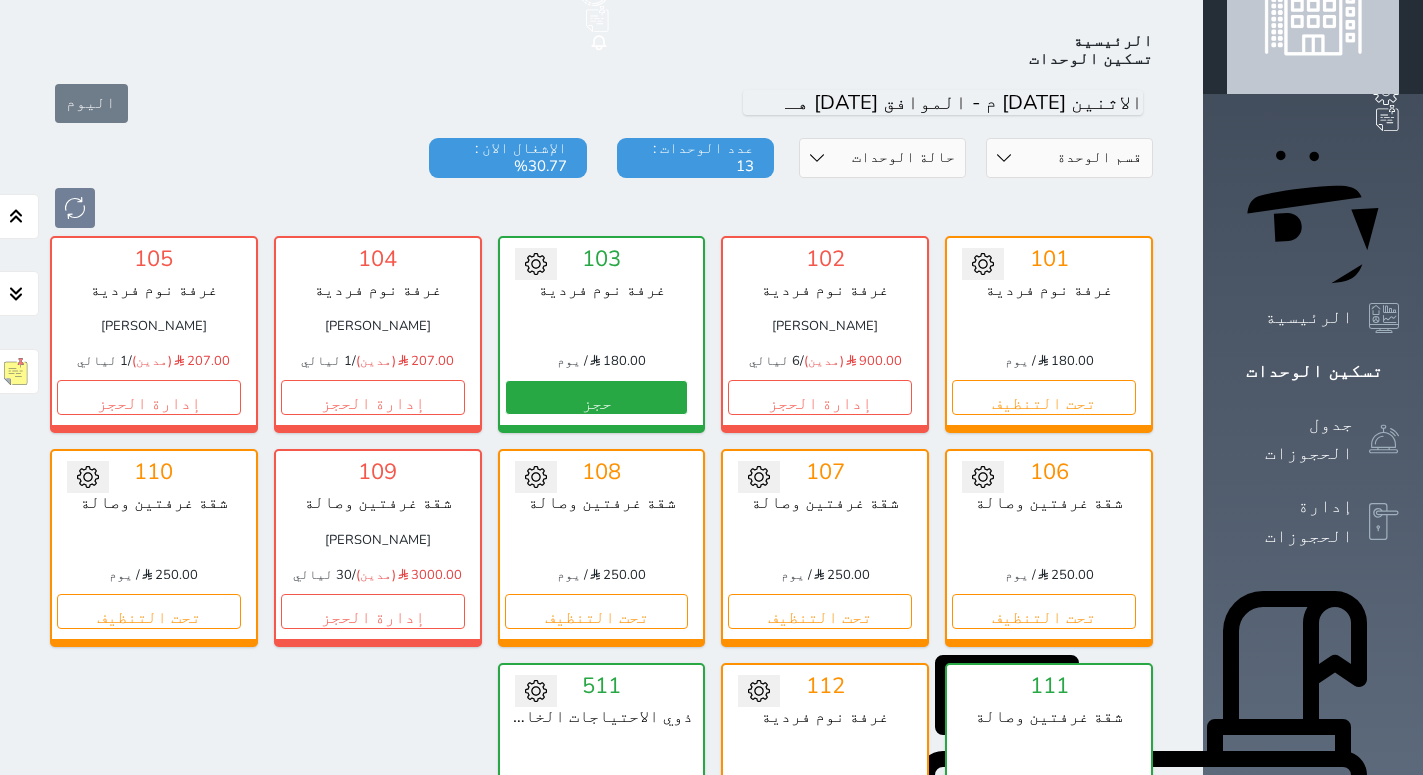 click on "حجز" at bounding box center (597, 397) 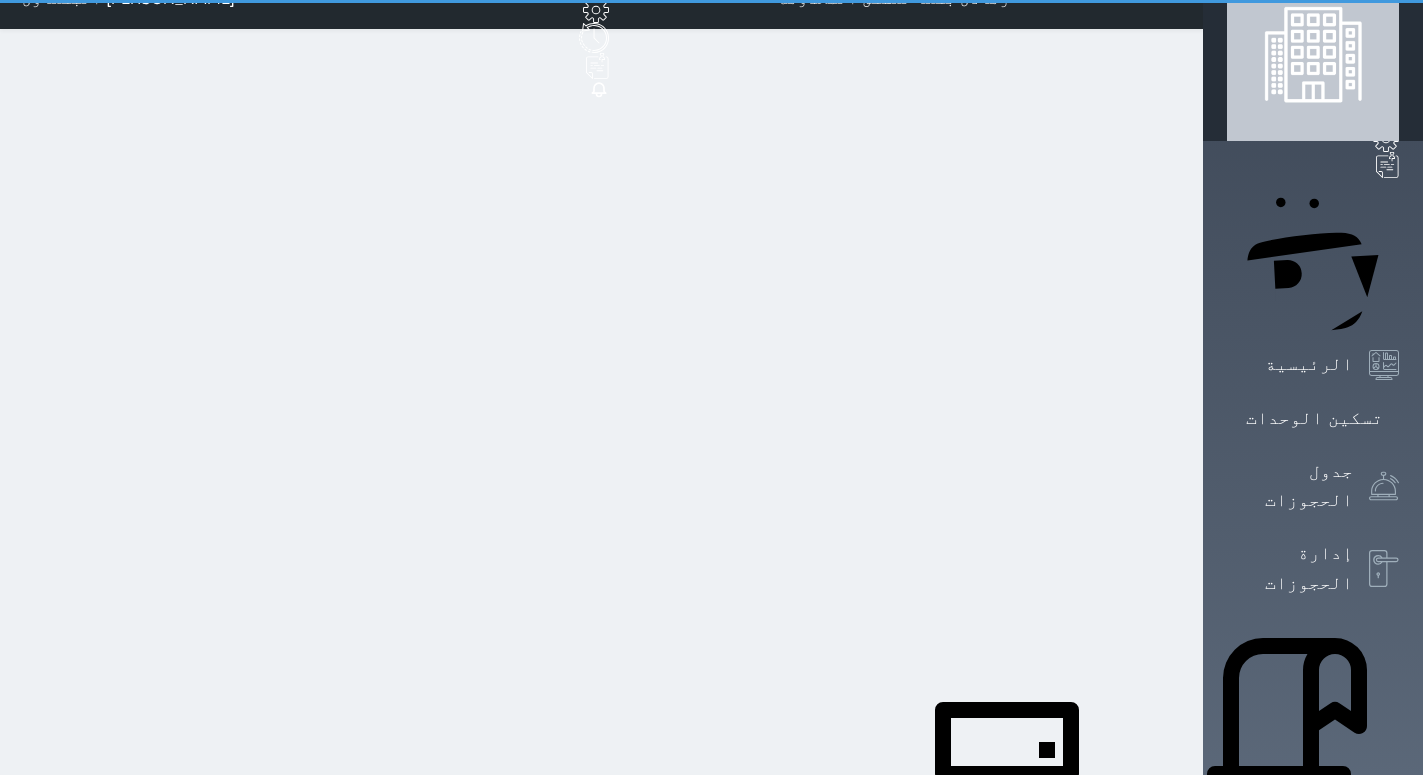 scroll, scrollTop: 0, scrollLeft: 0, axis: both 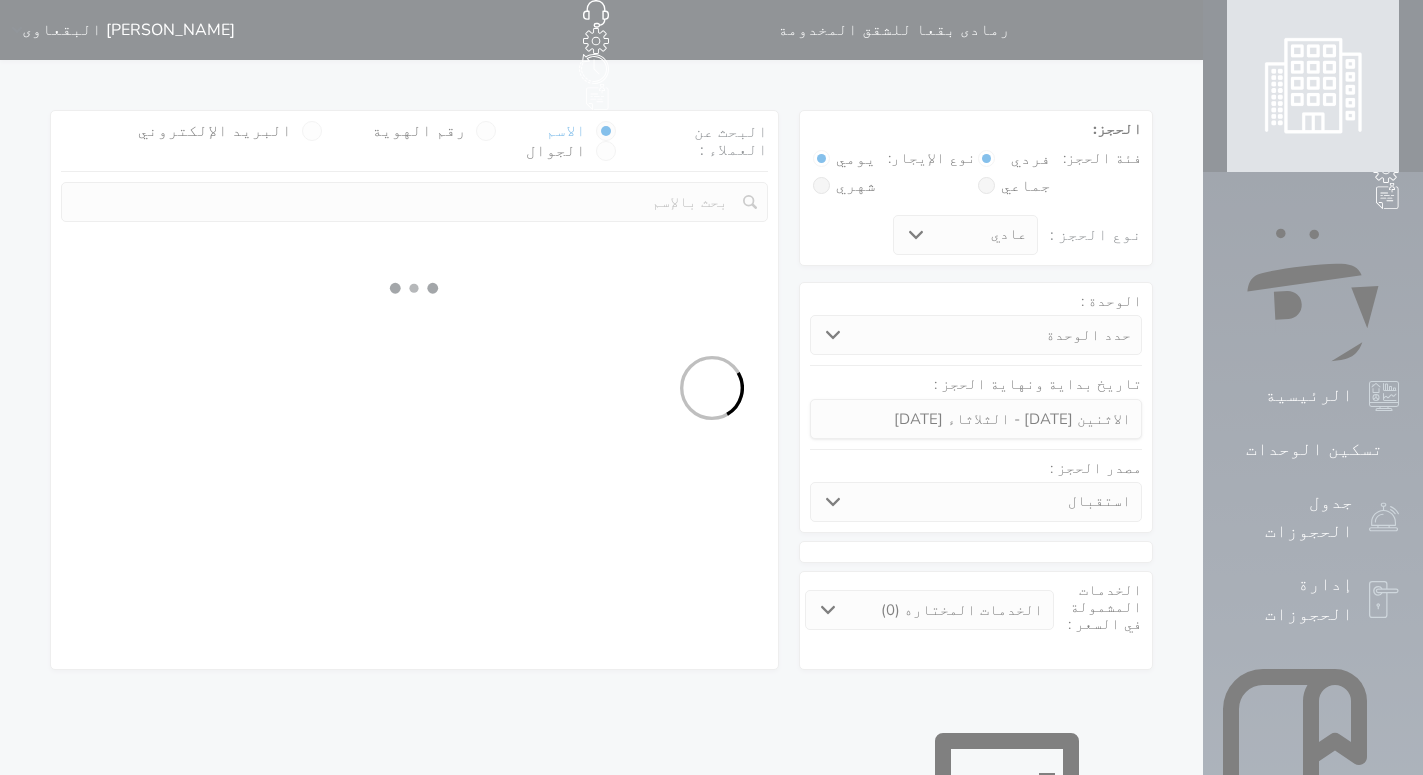 select 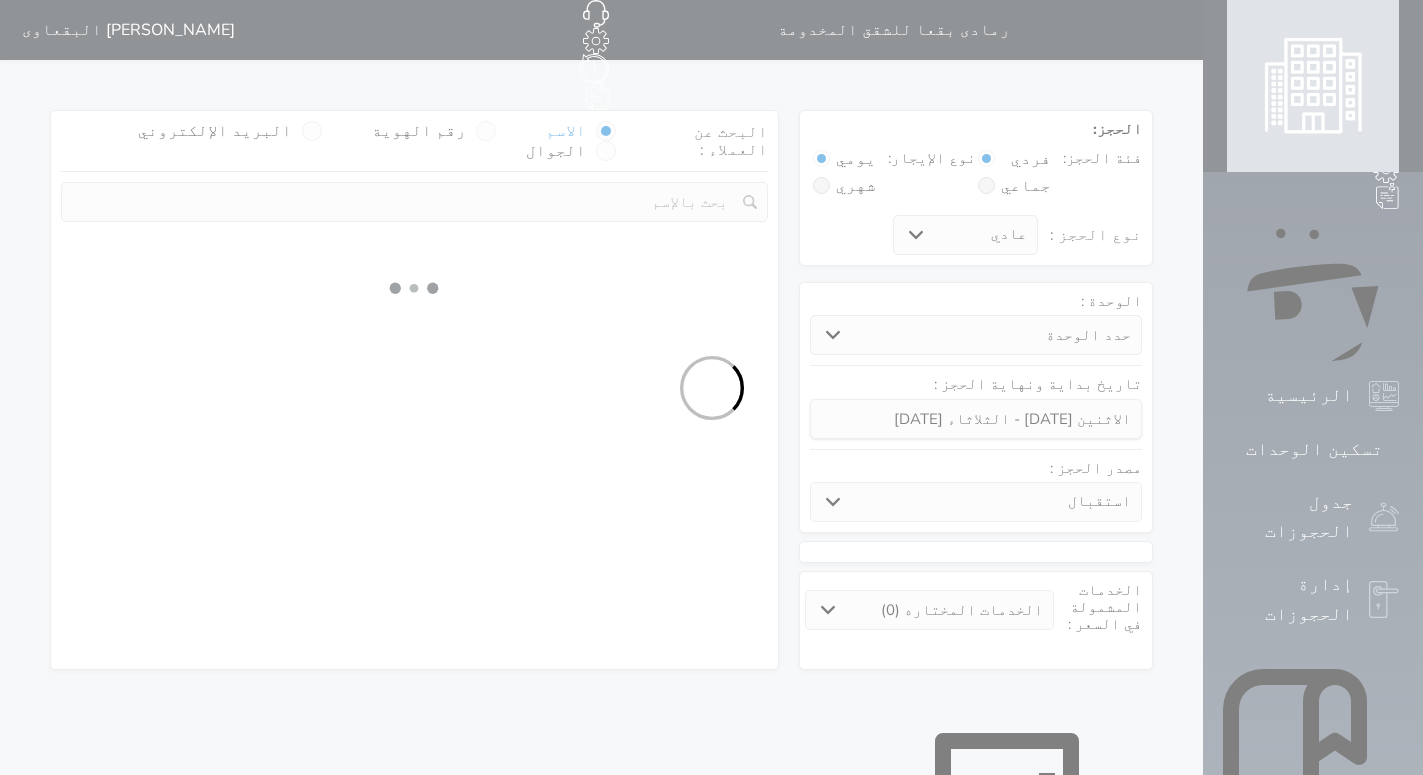 select on "6209" 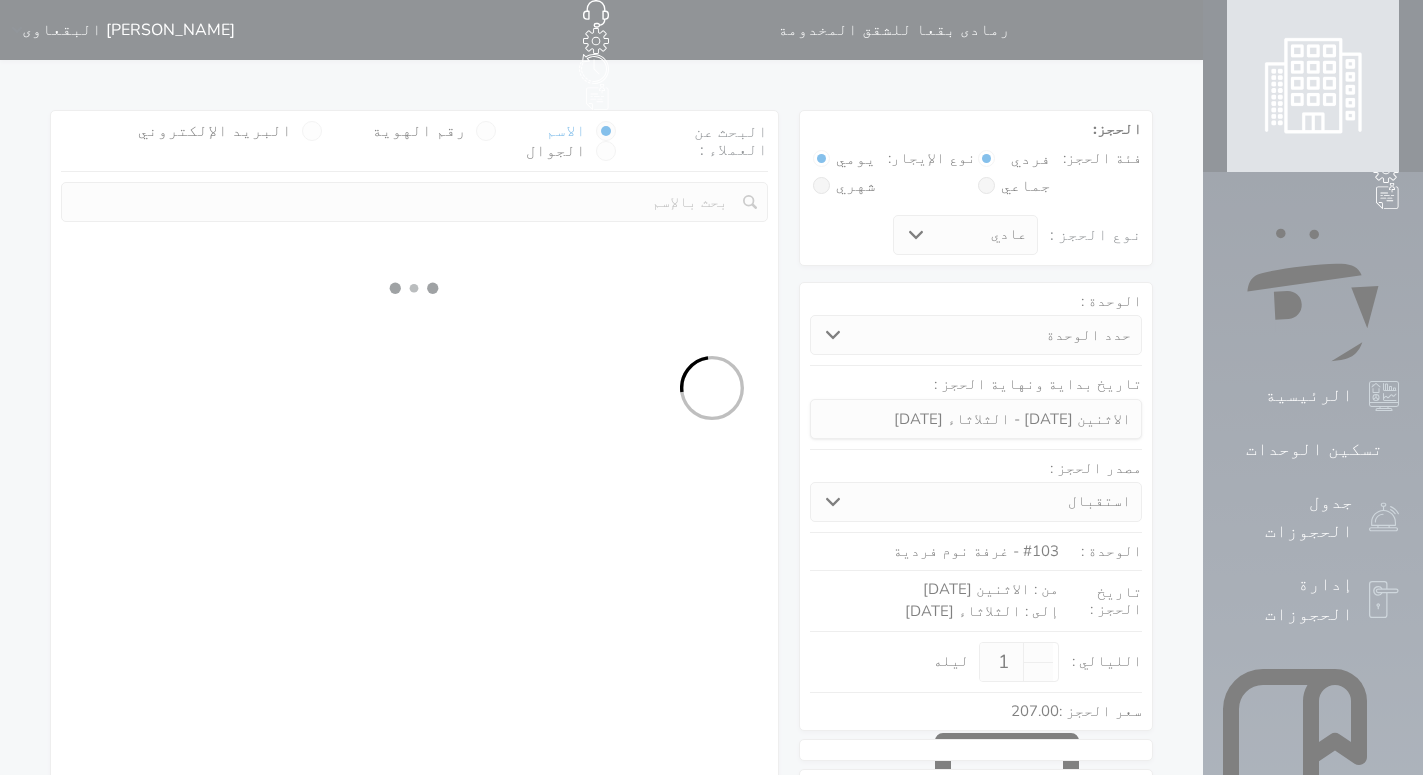 select 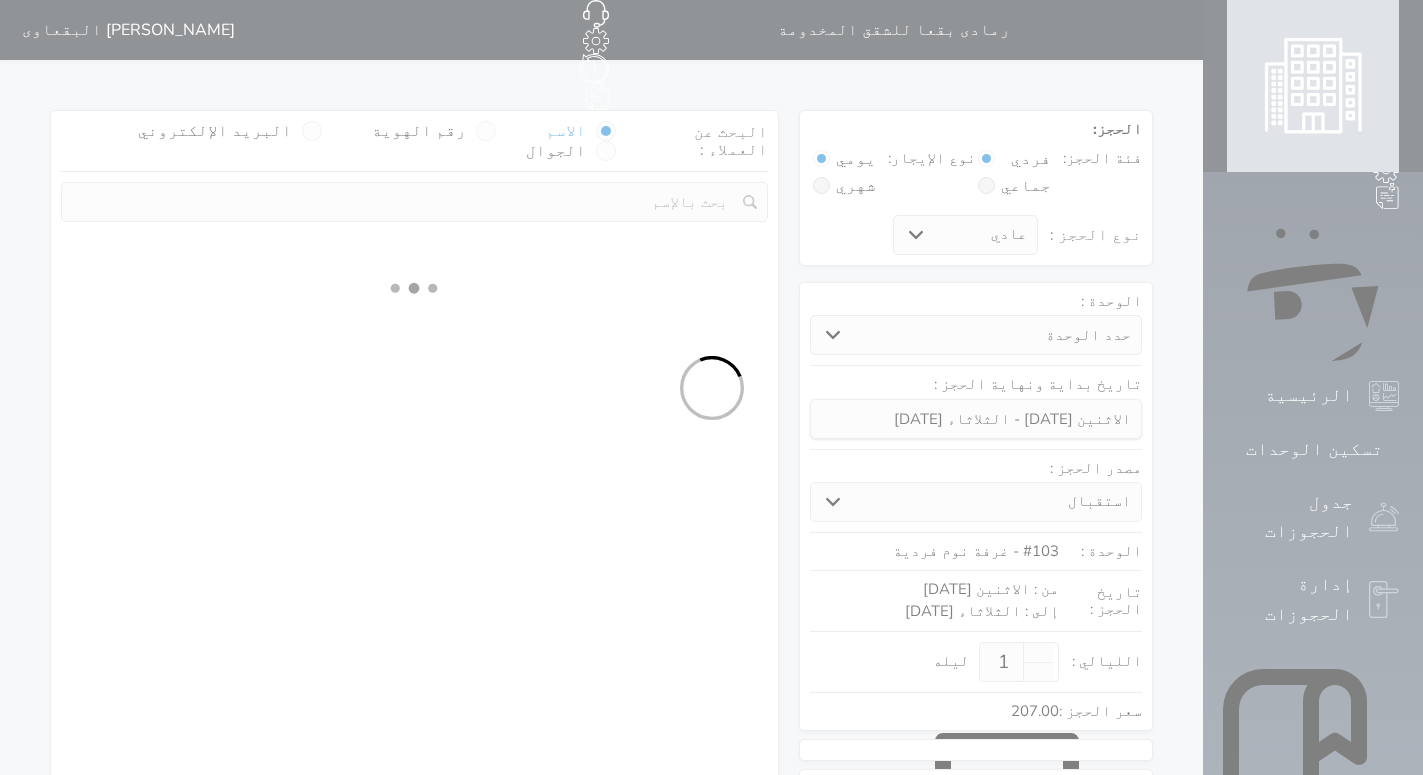 select on "1" 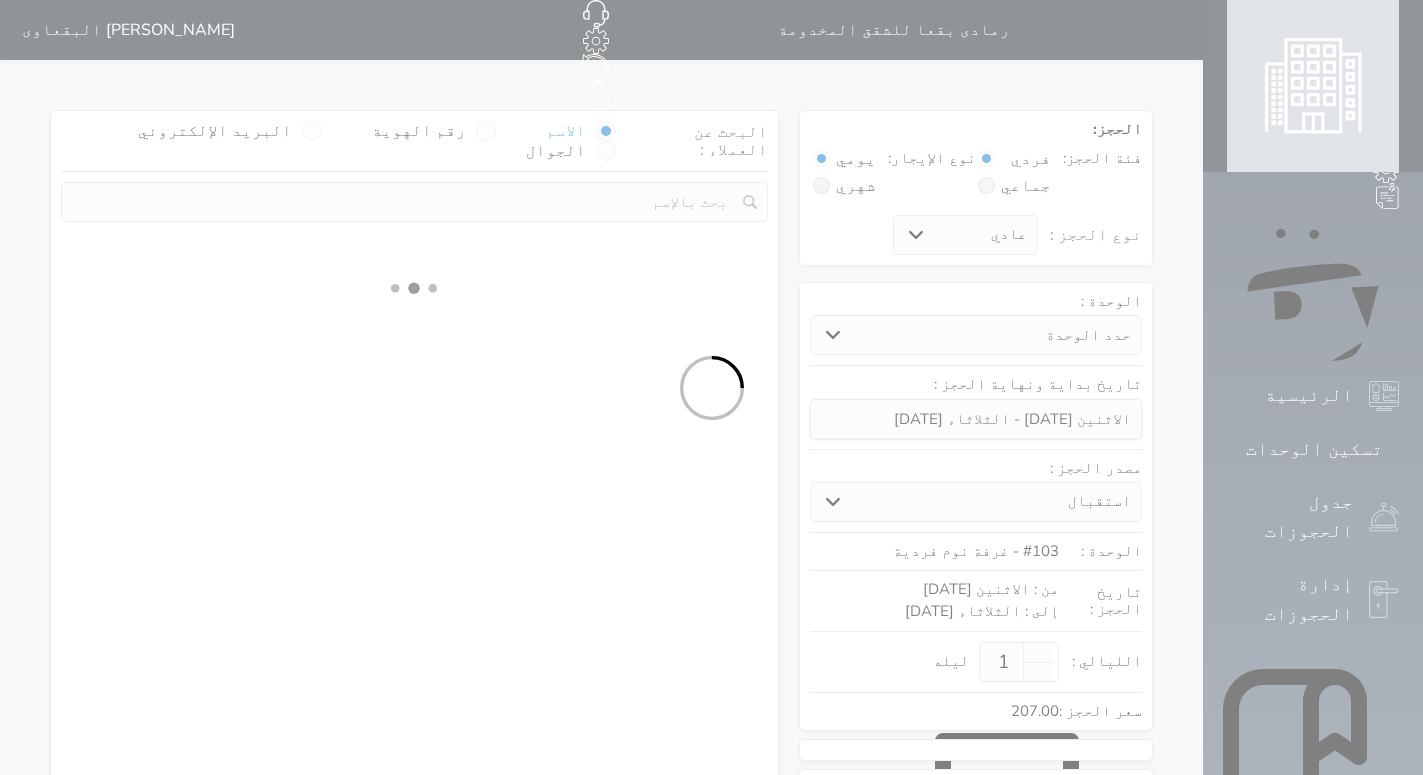 select on "113" 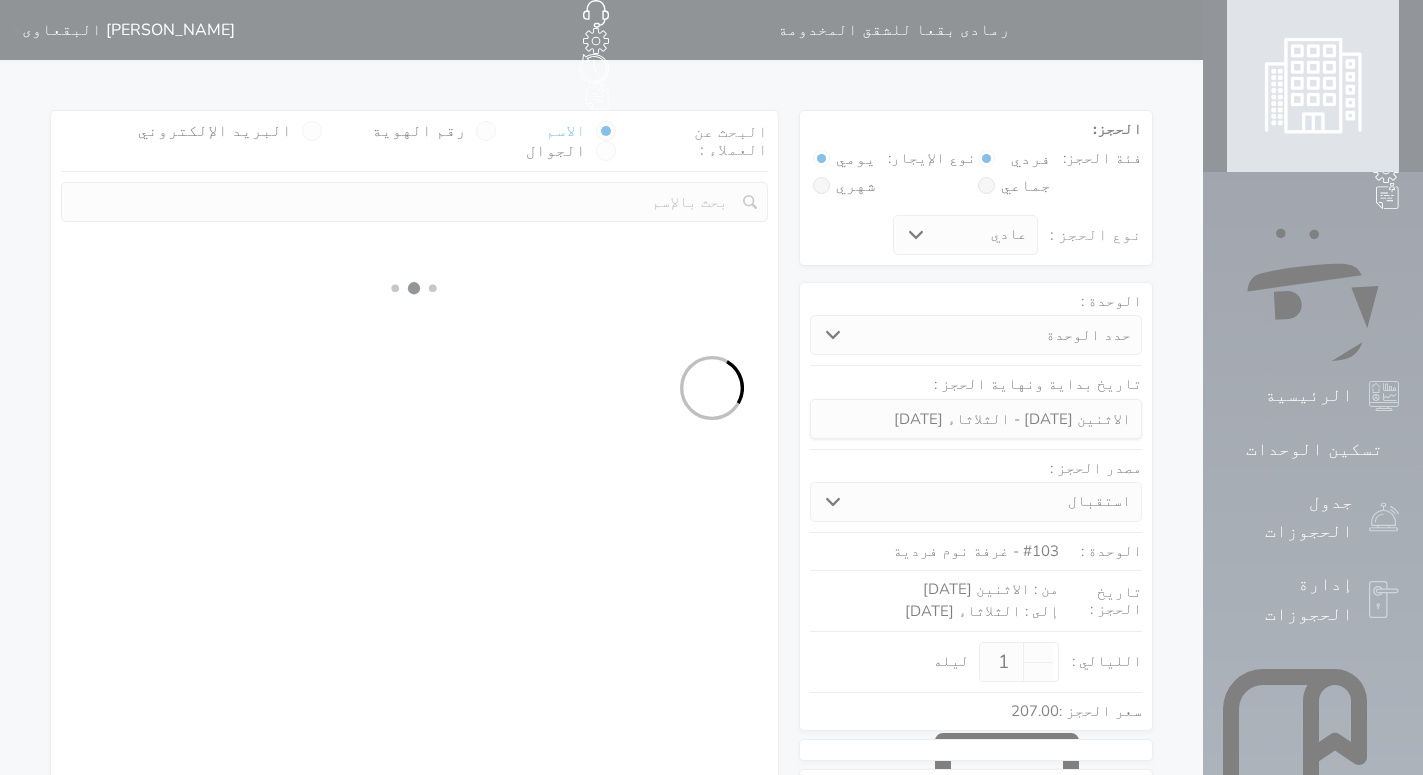 select on "1" 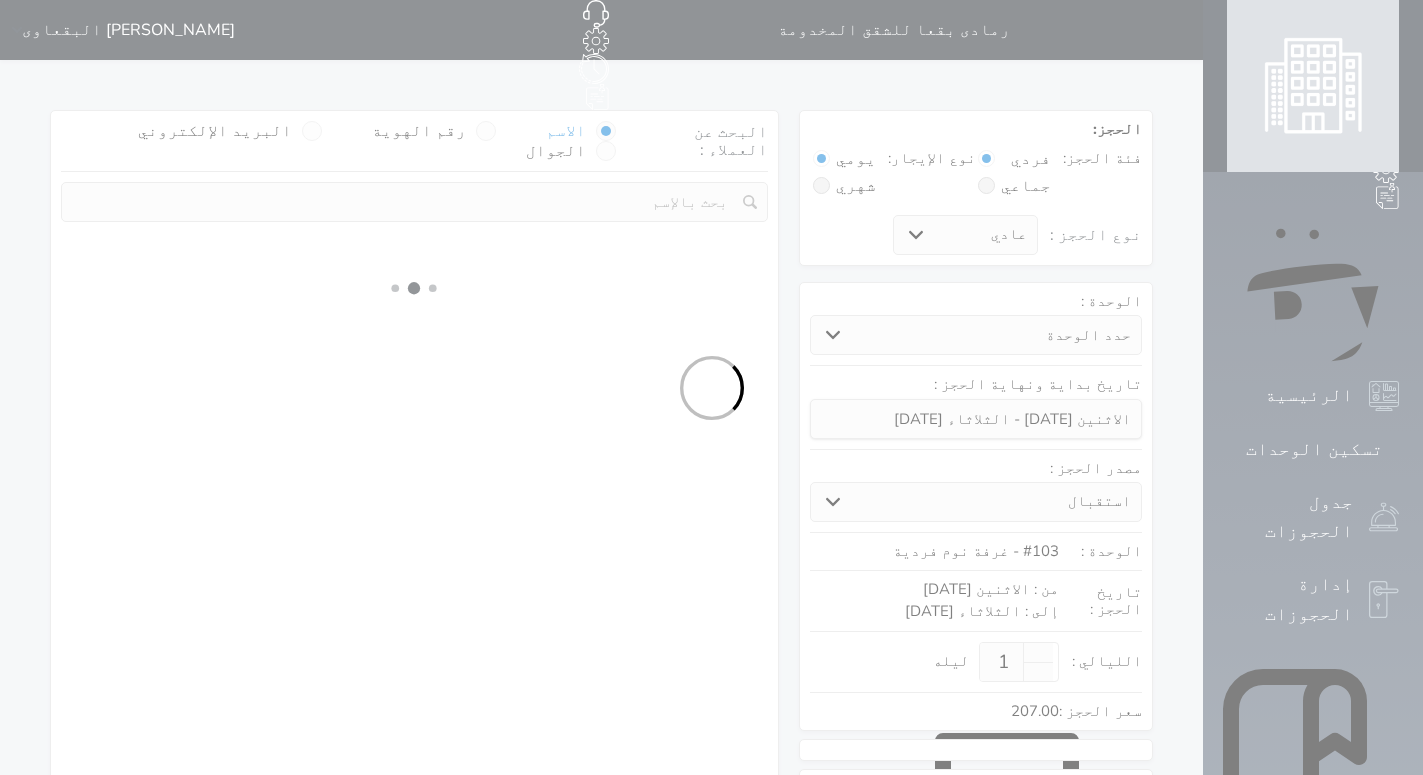 select 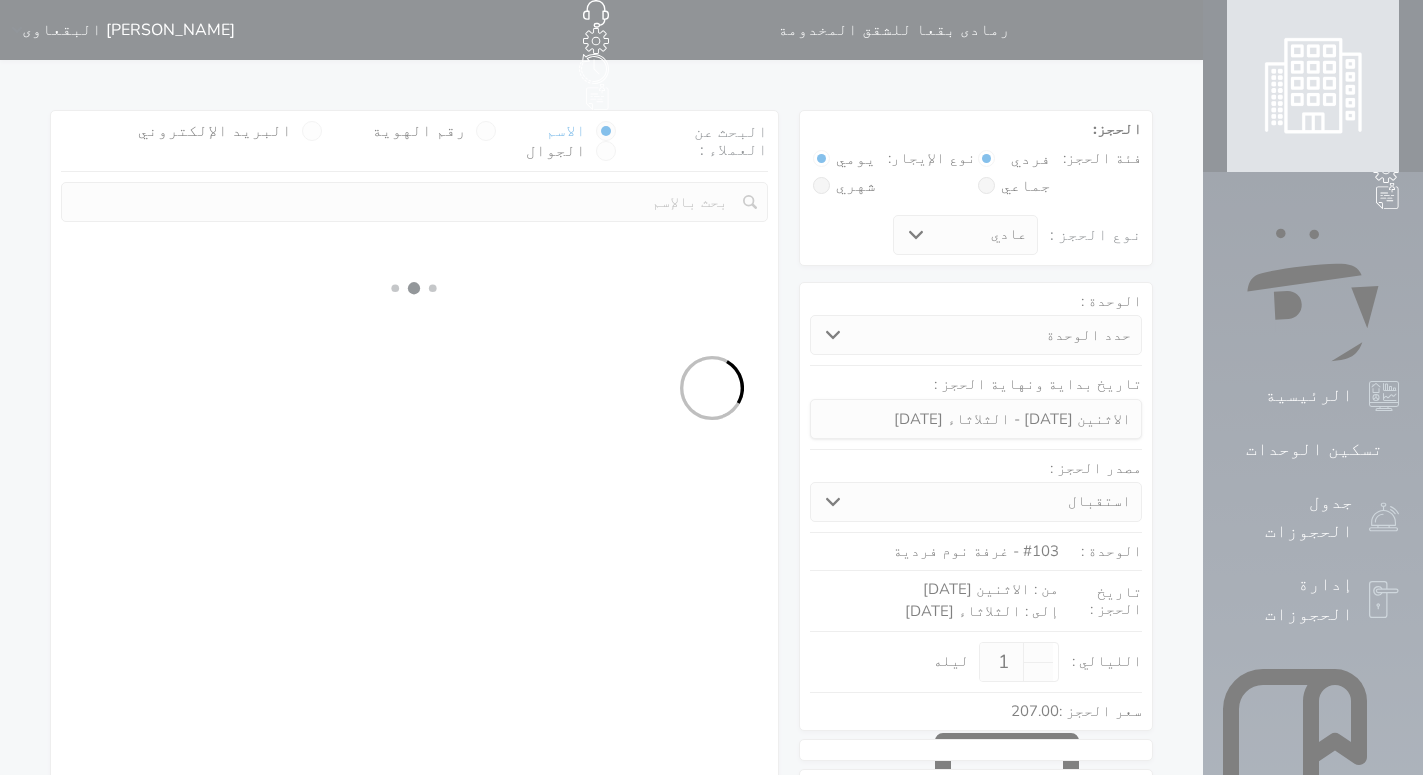 select on "7" 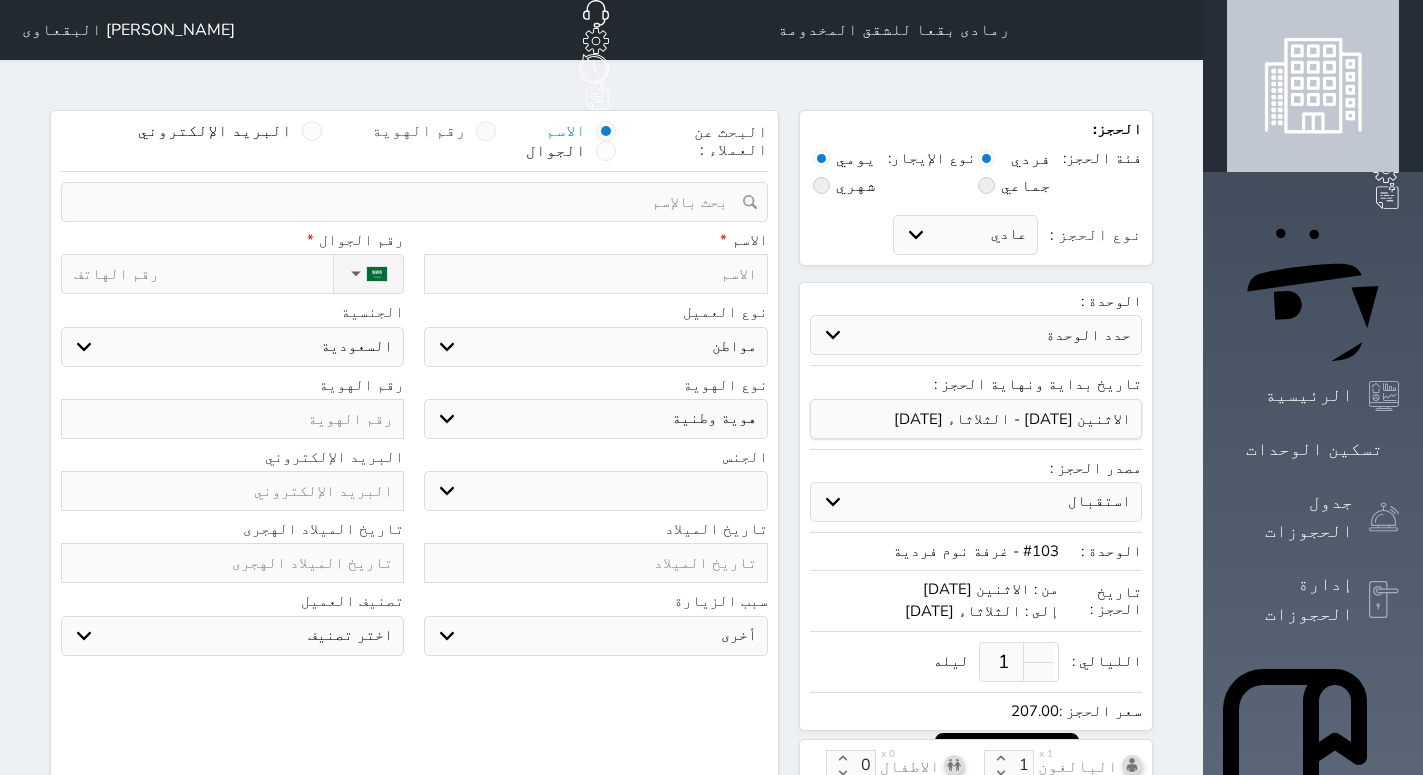 click on "رقم الهوية" at bounding box center [419, 131] 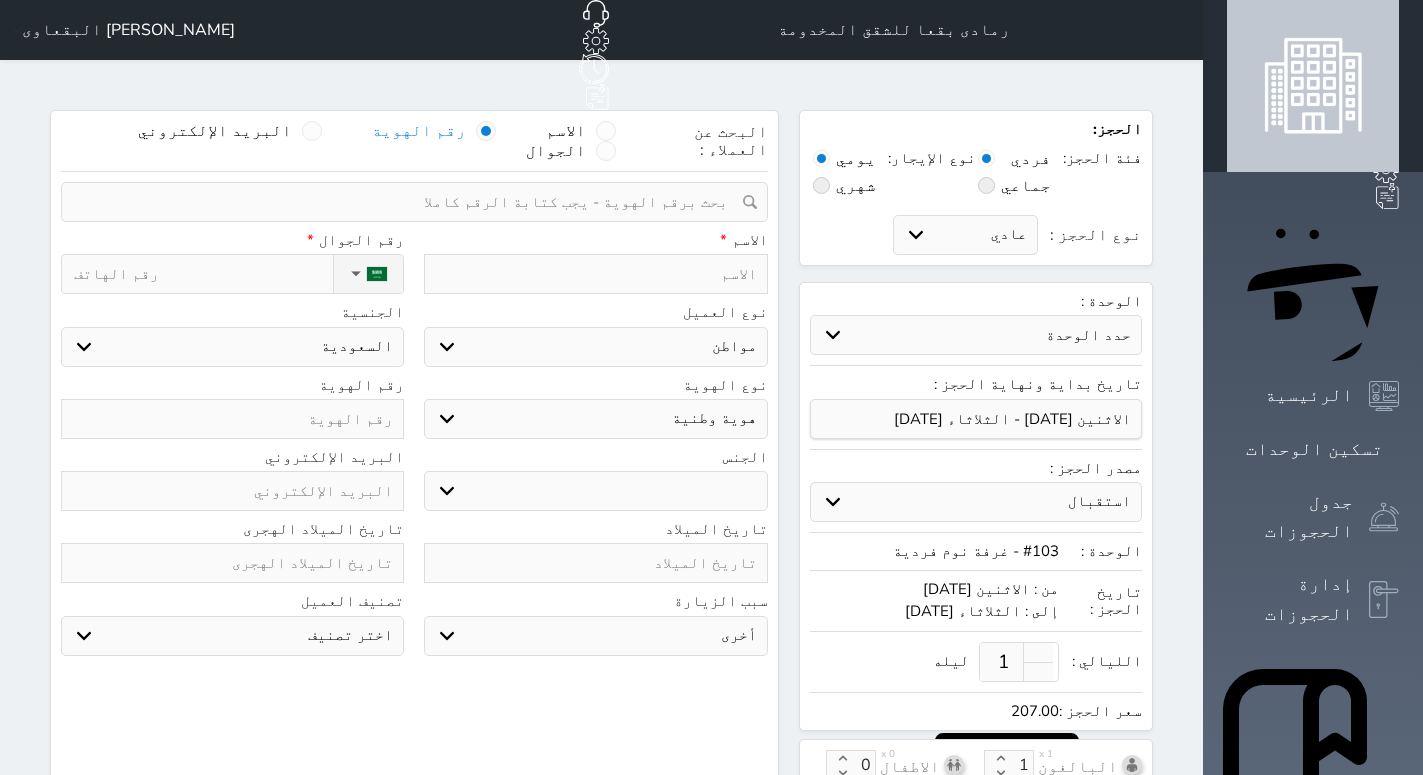 click at bounding box center [407, 202] 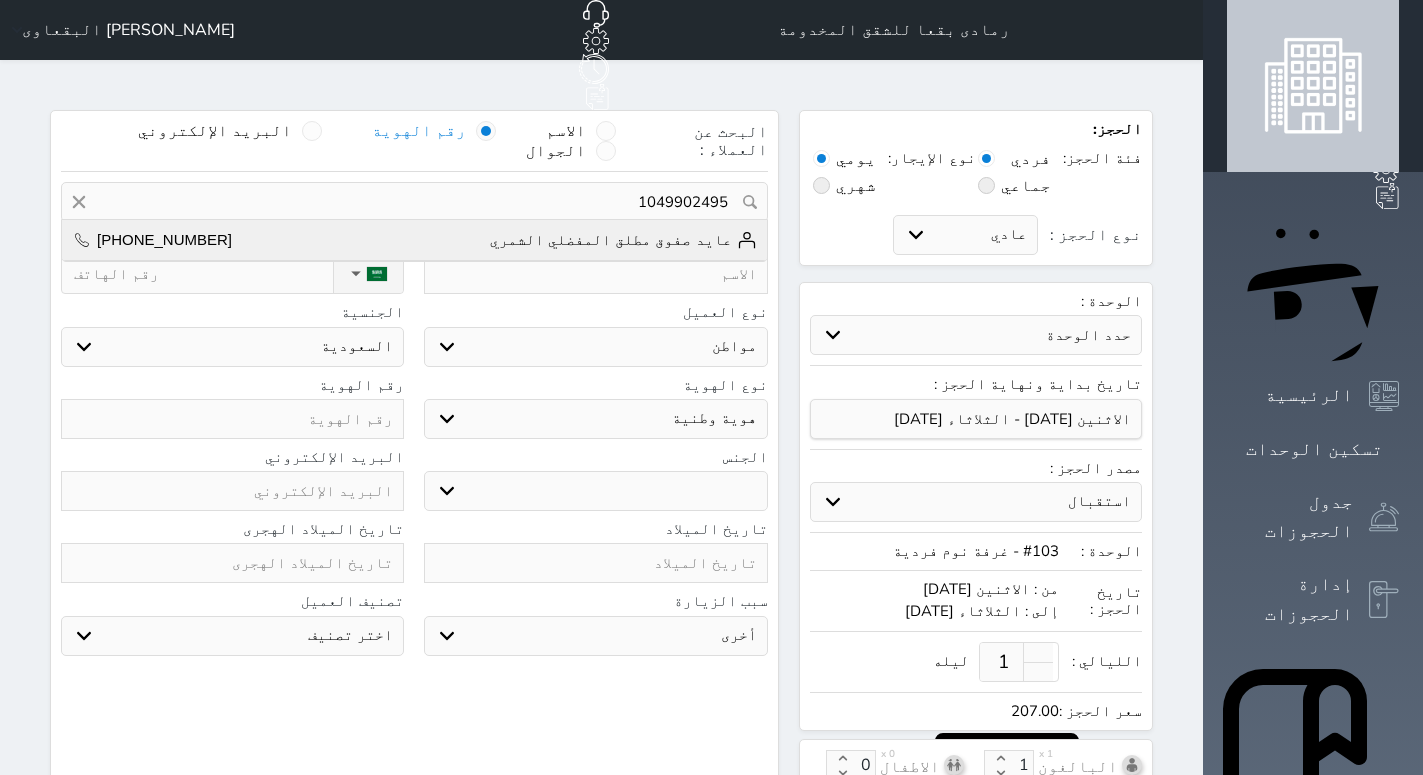 click on "عايد صفوق مطلق المفضلي الشمري" at bounding box center (623, 240) 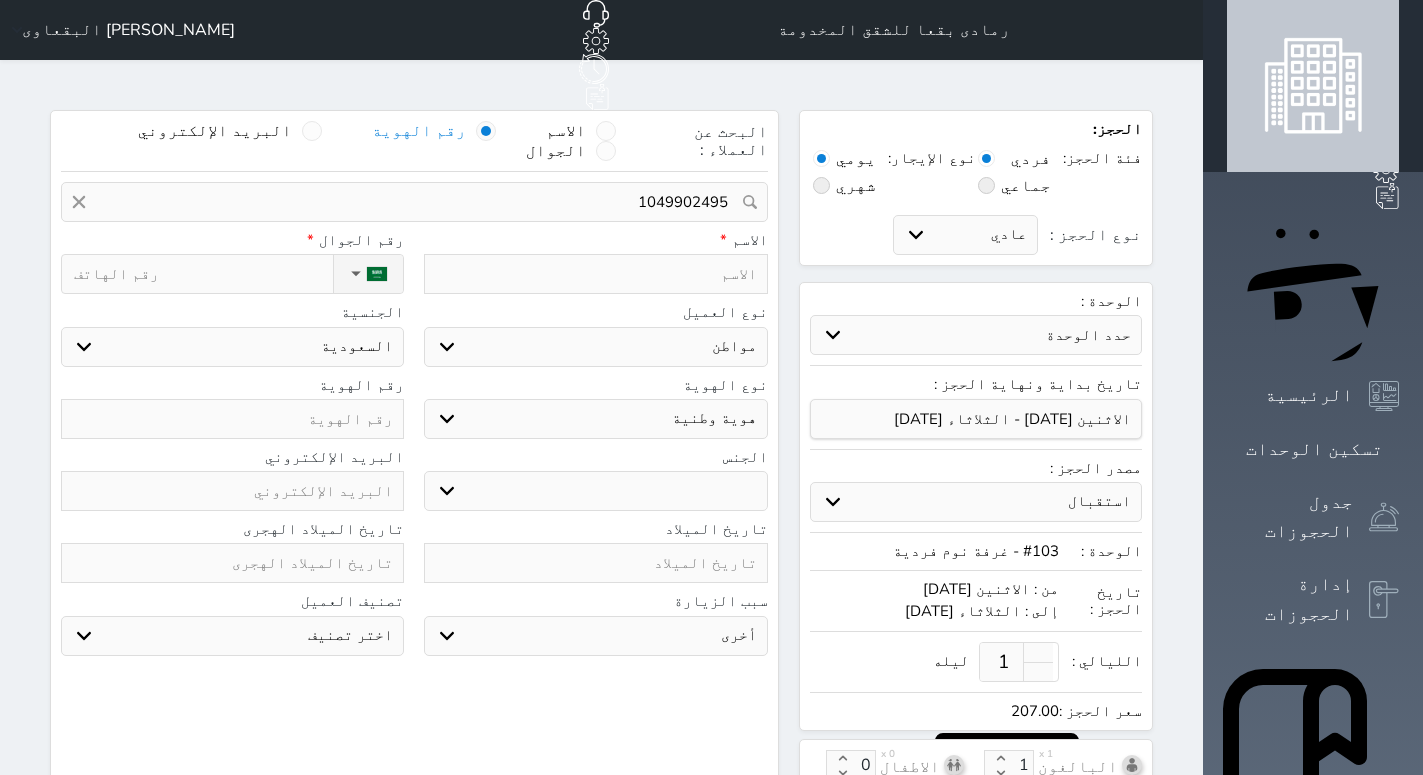 type on "[PERSON_NAME] مطلق المفضلي الشمري  ||  [PHONE_NUMBER]" 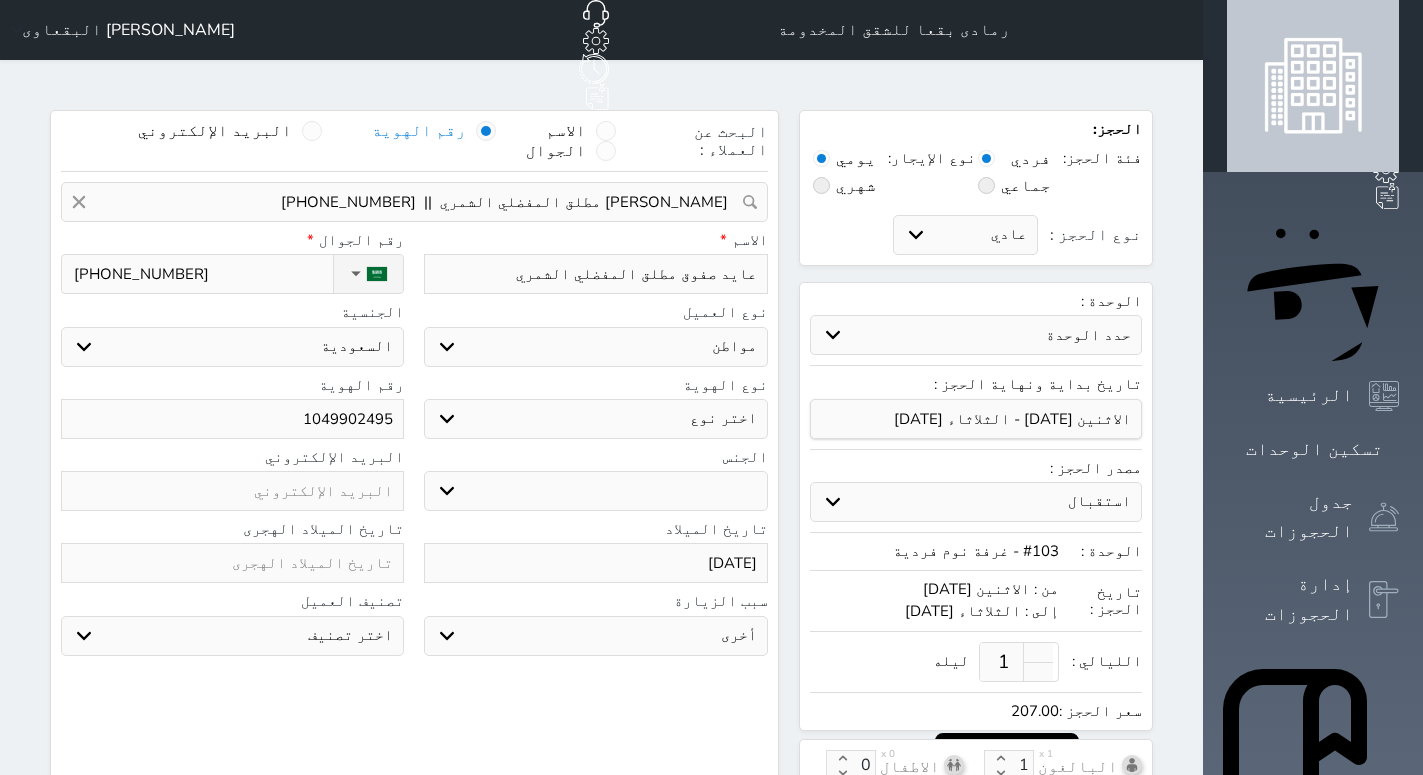 select 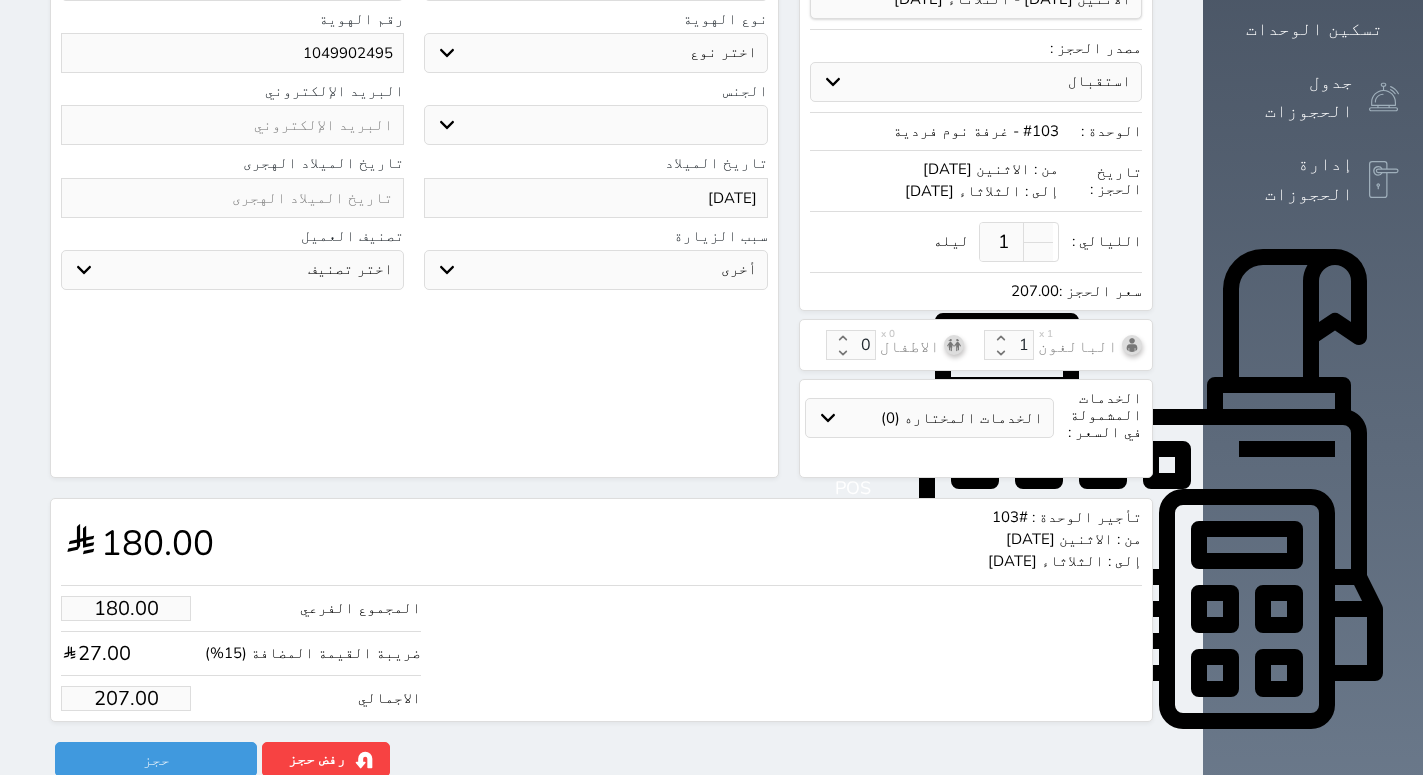 scroll, scrollTop: 510, scrollLeft: 0, axis: vertical 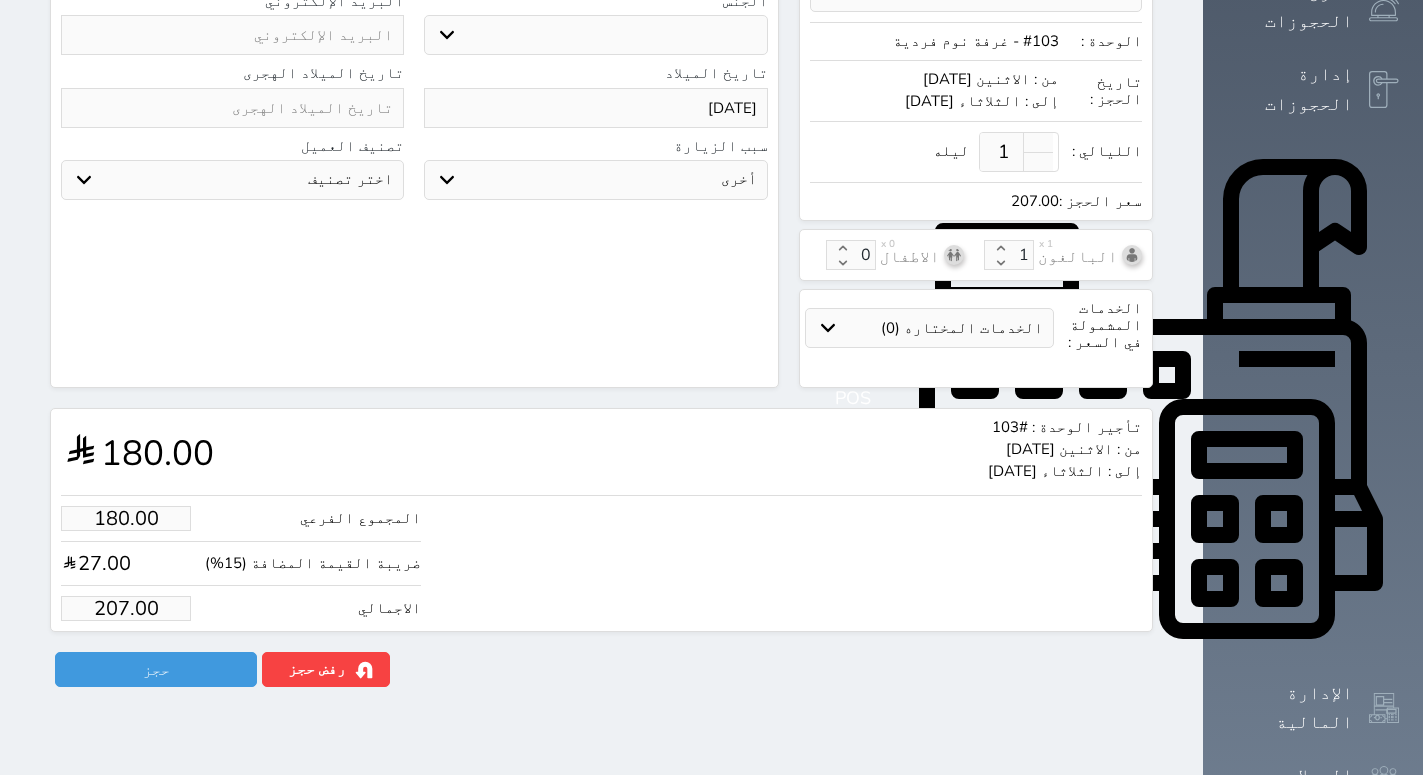 drag, startPoint x: 139, startPoint y: 588, endPoint x: 23, endPoint y: 578, distance: 116.43024 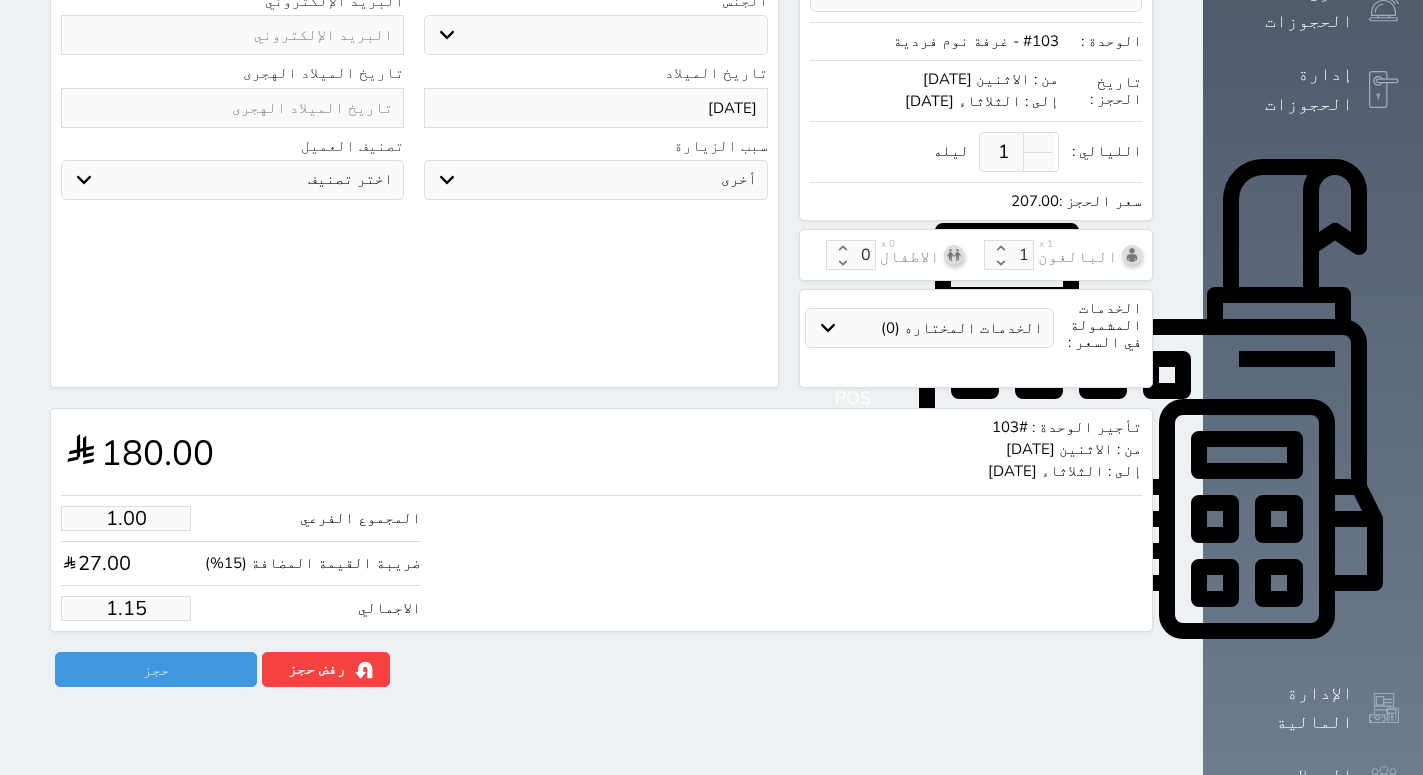 select 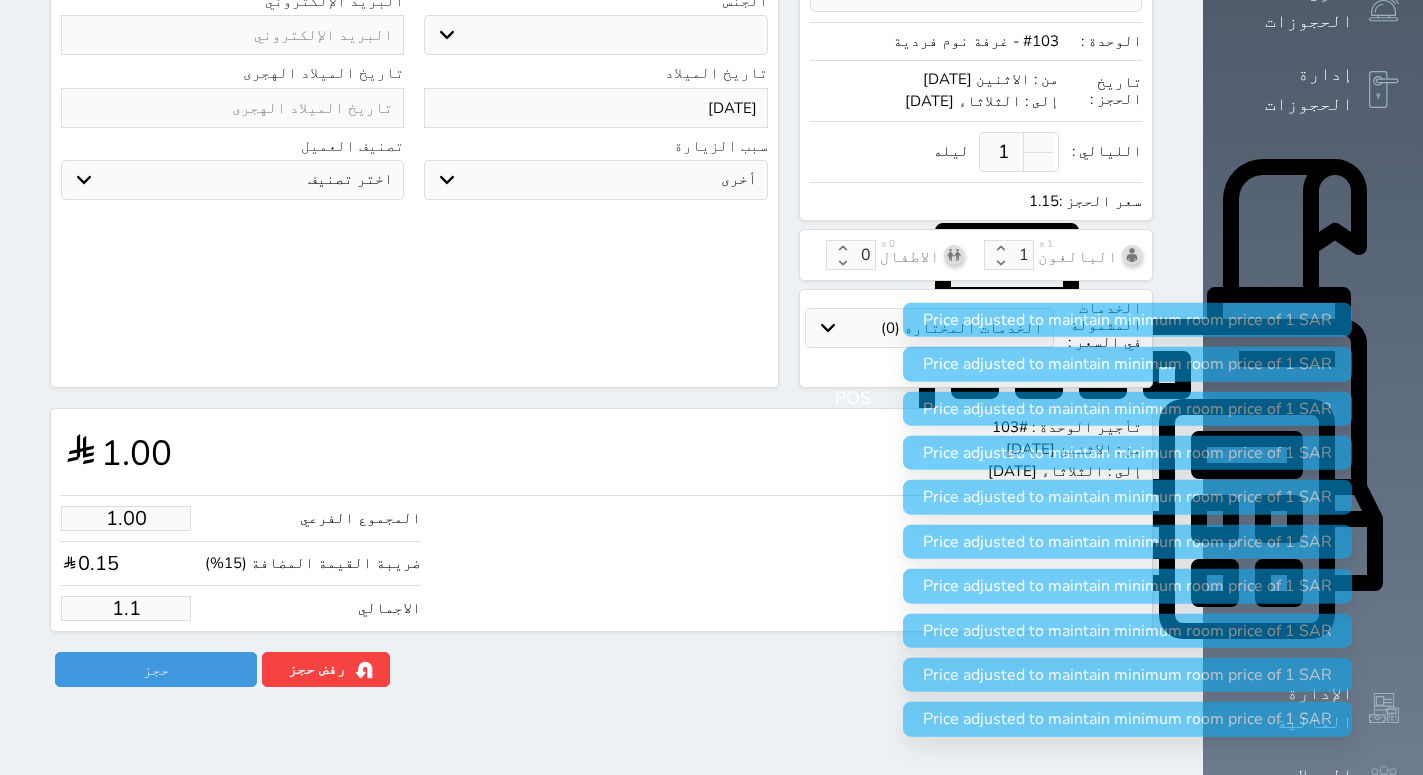 type on "1." 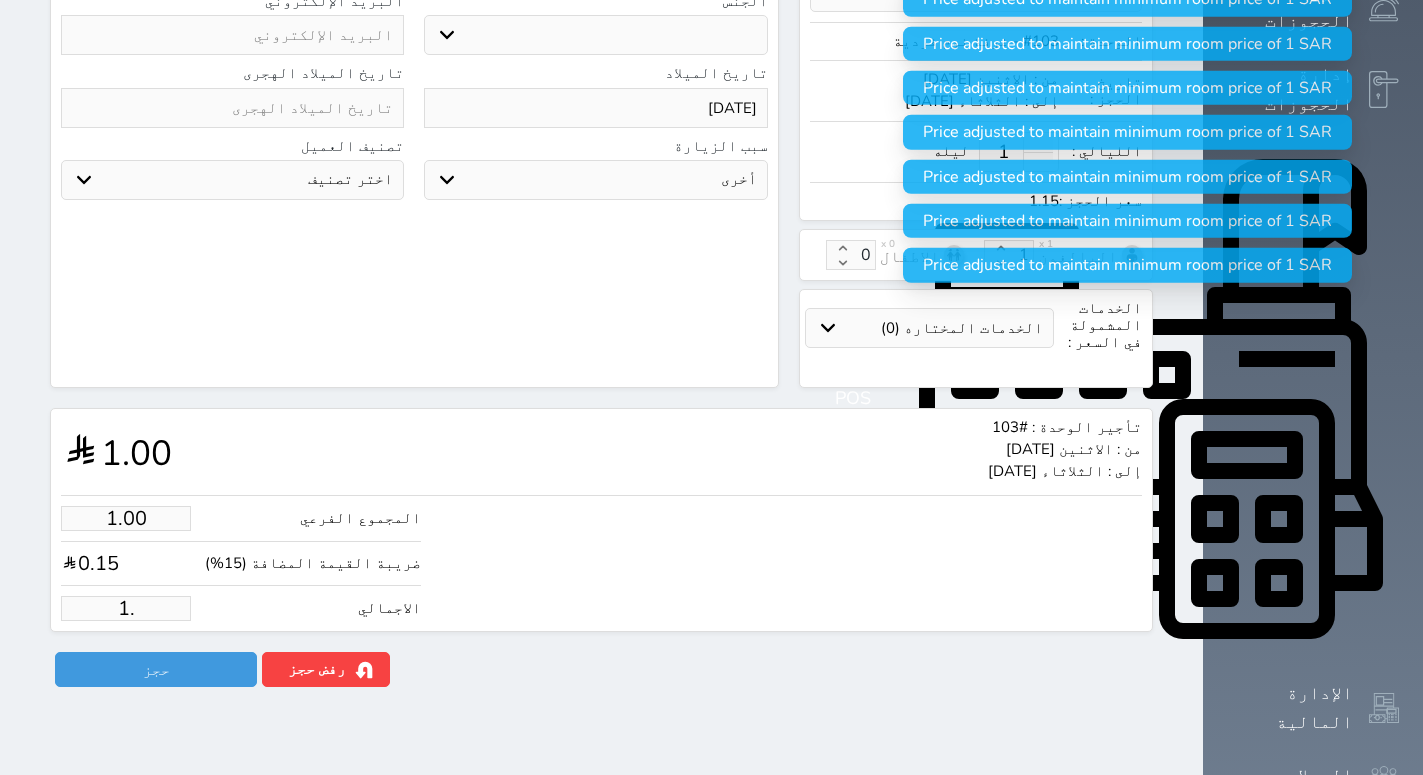 type on "1" 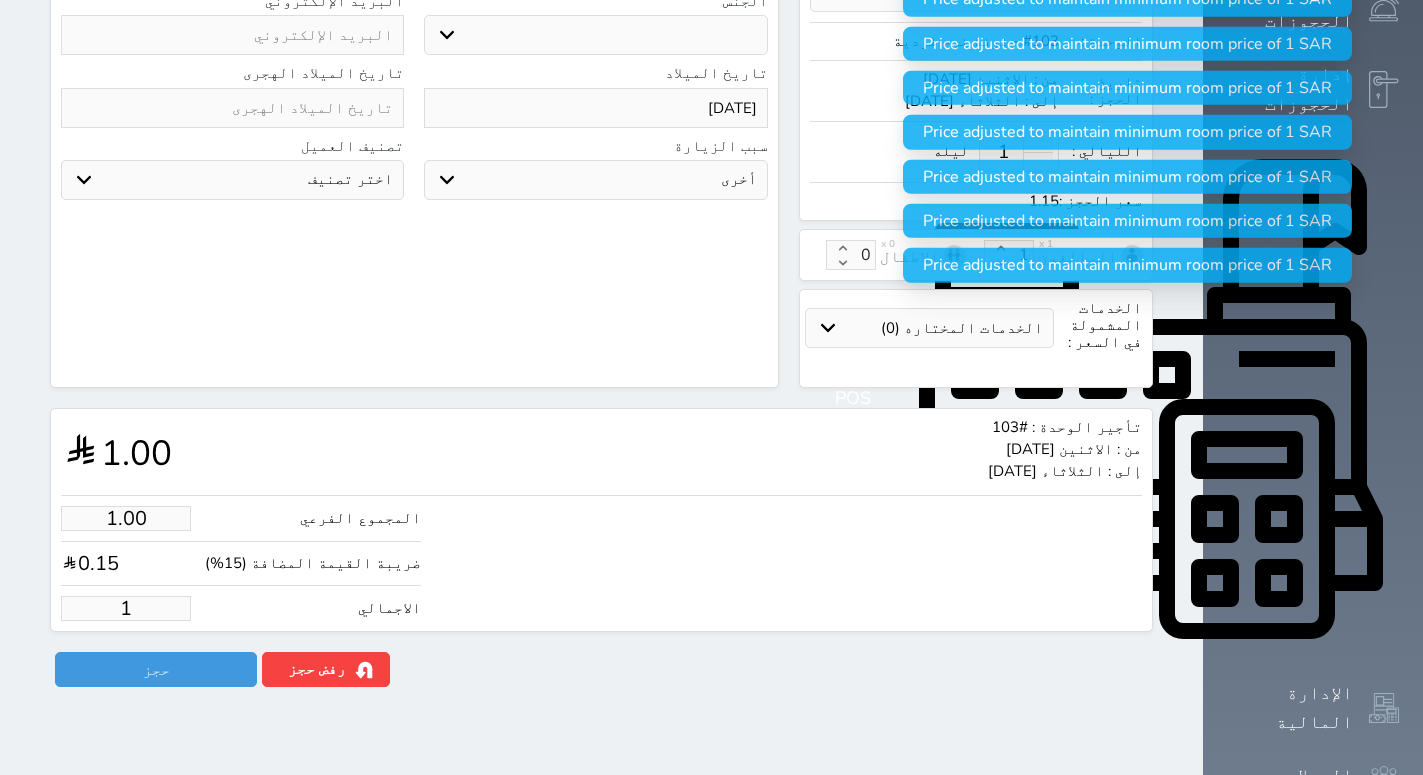 type 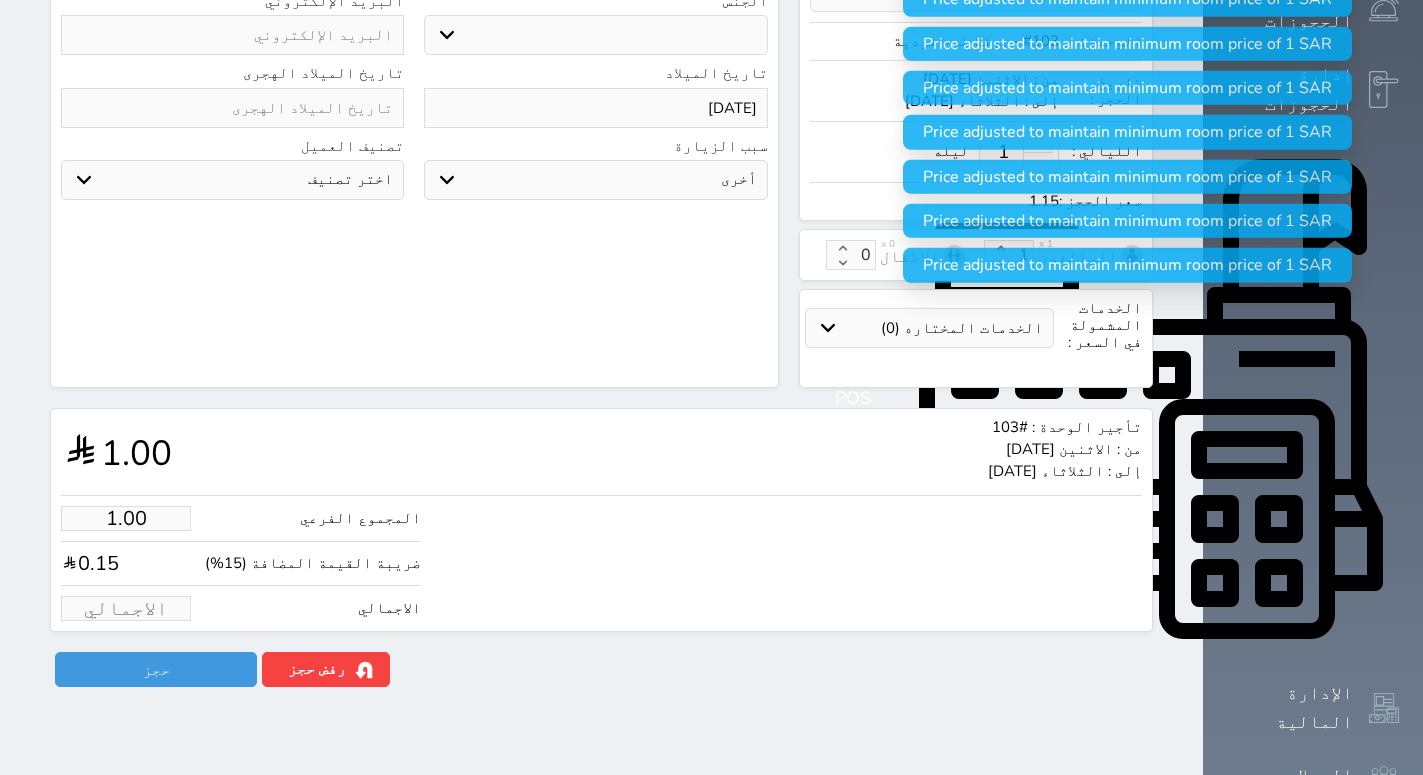 select 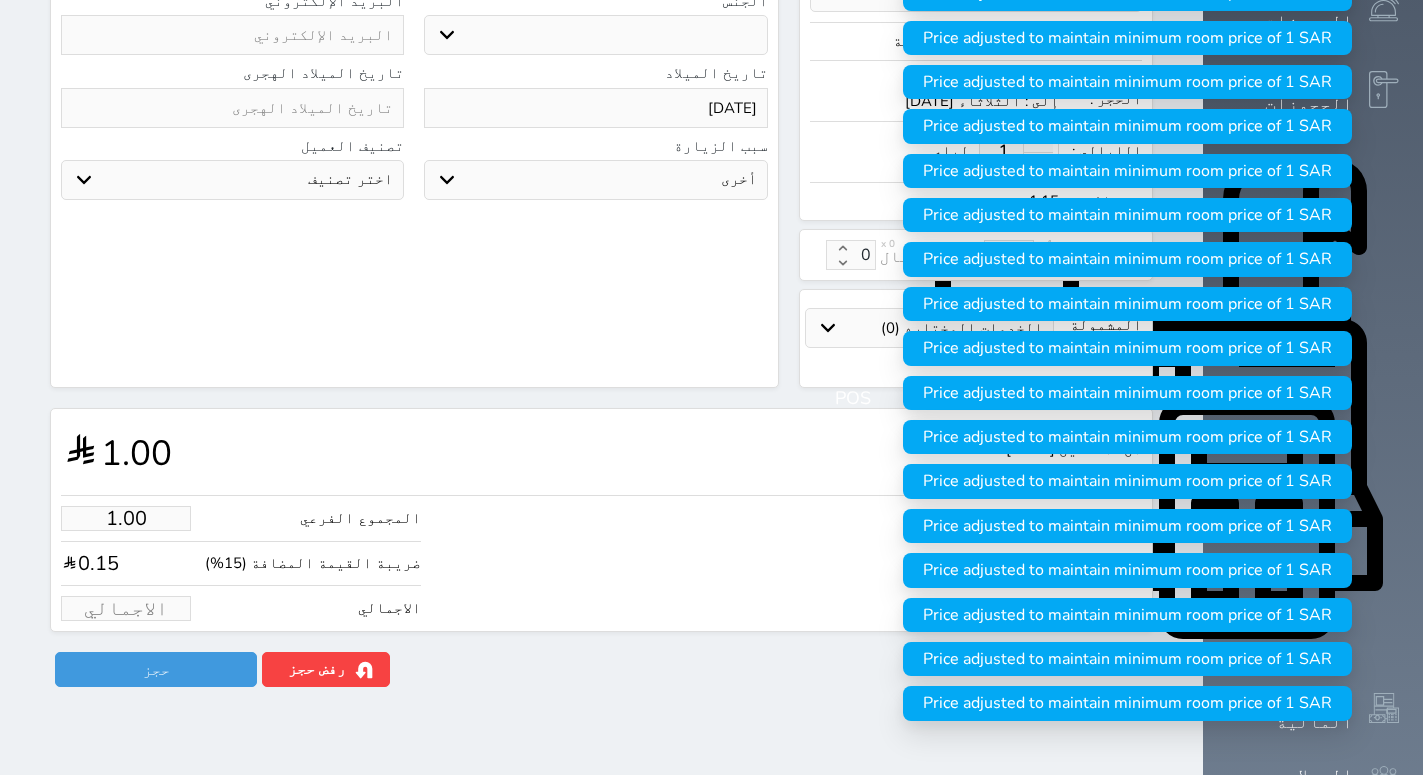 type on "1" 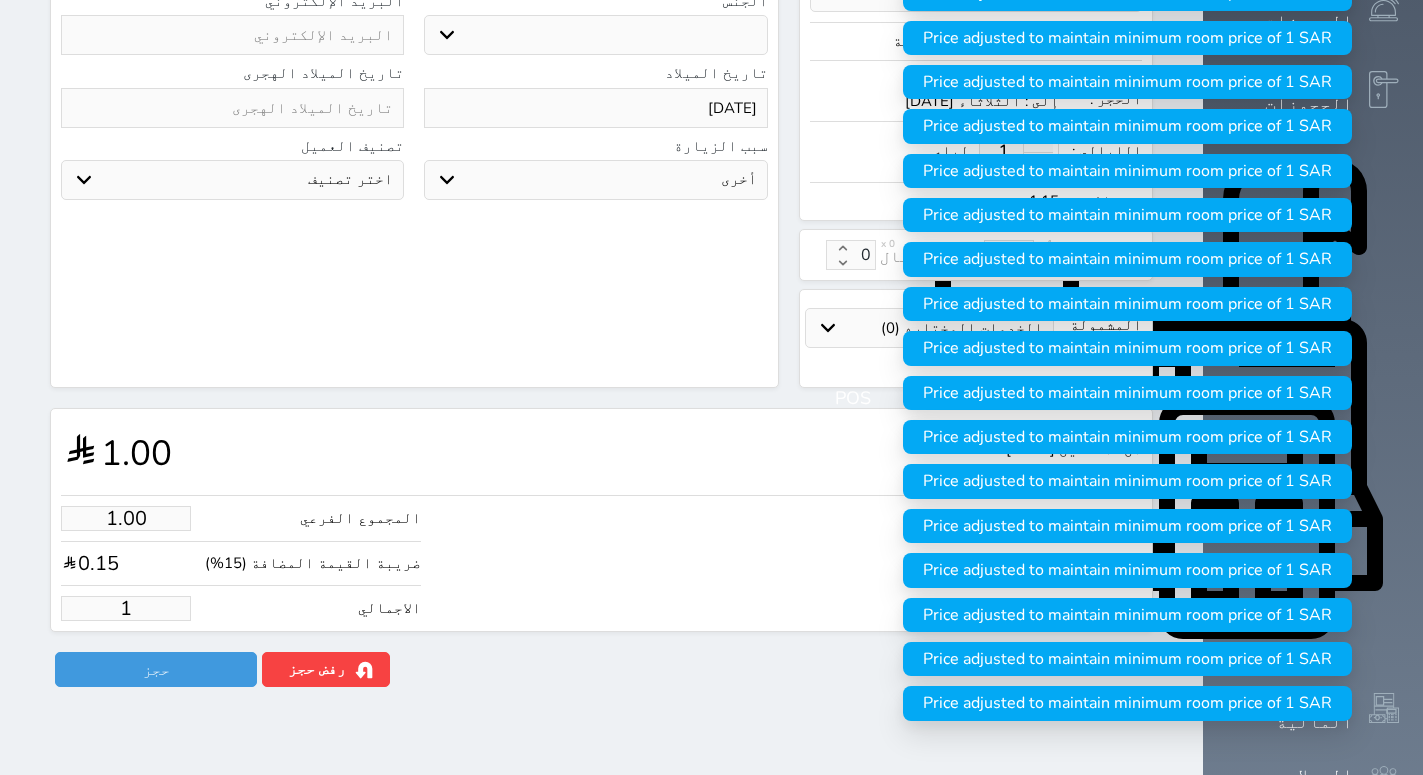select 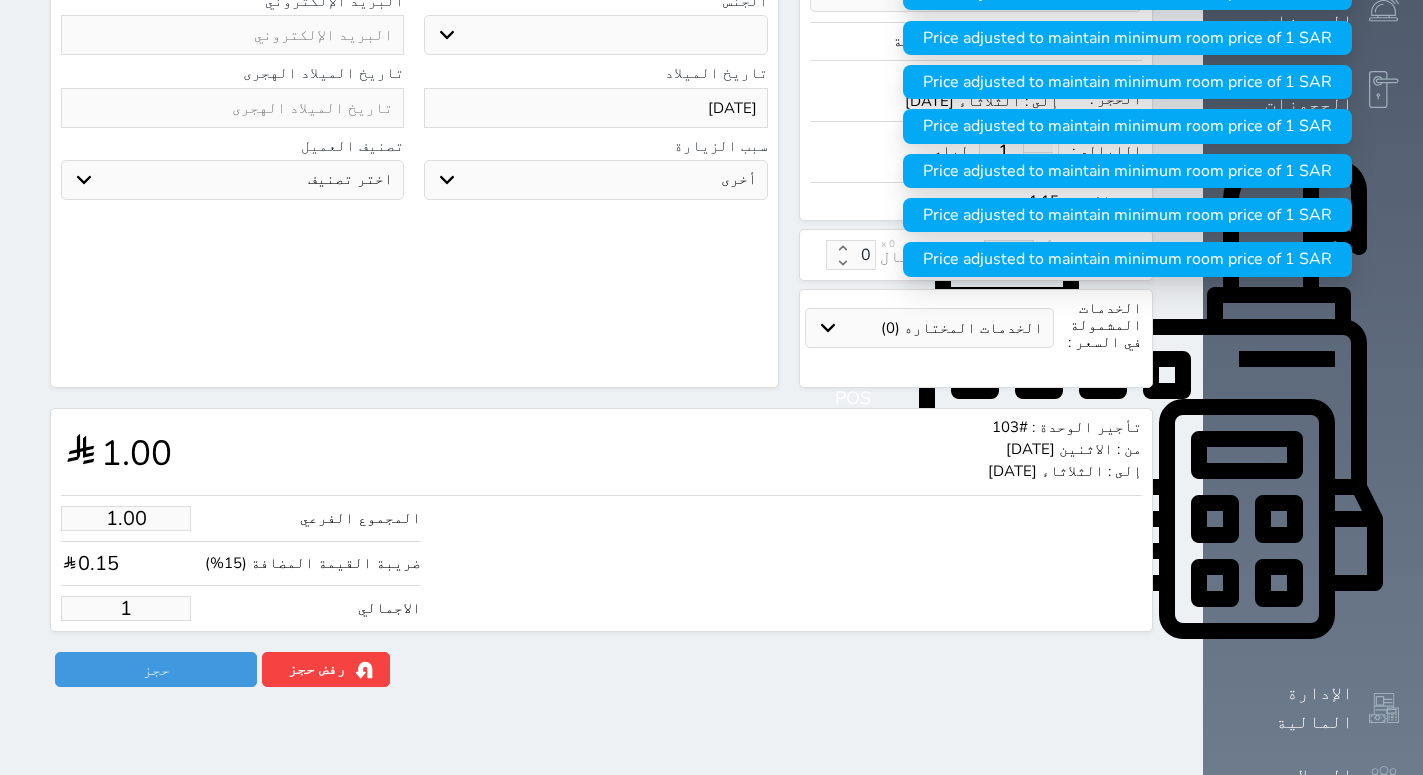 type on "14" 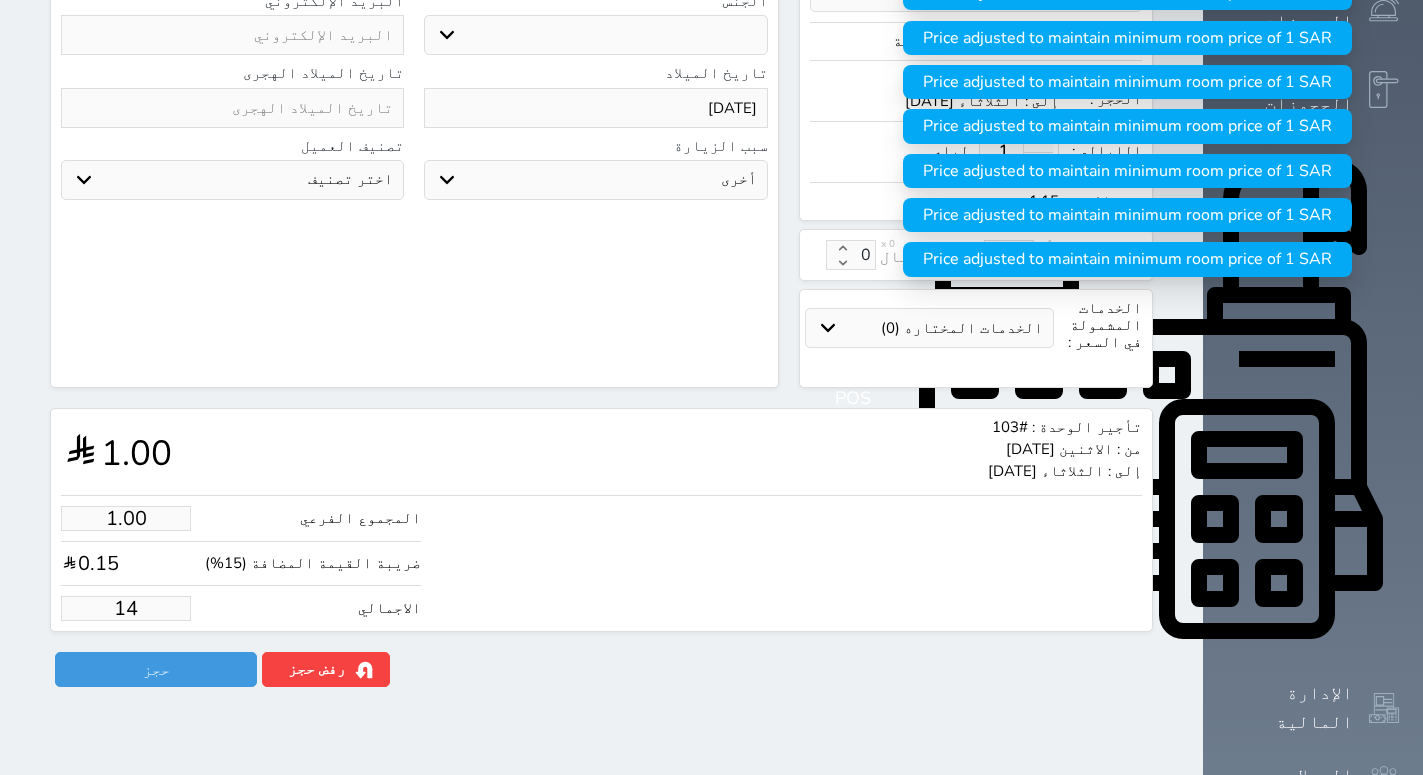type on "12.17" 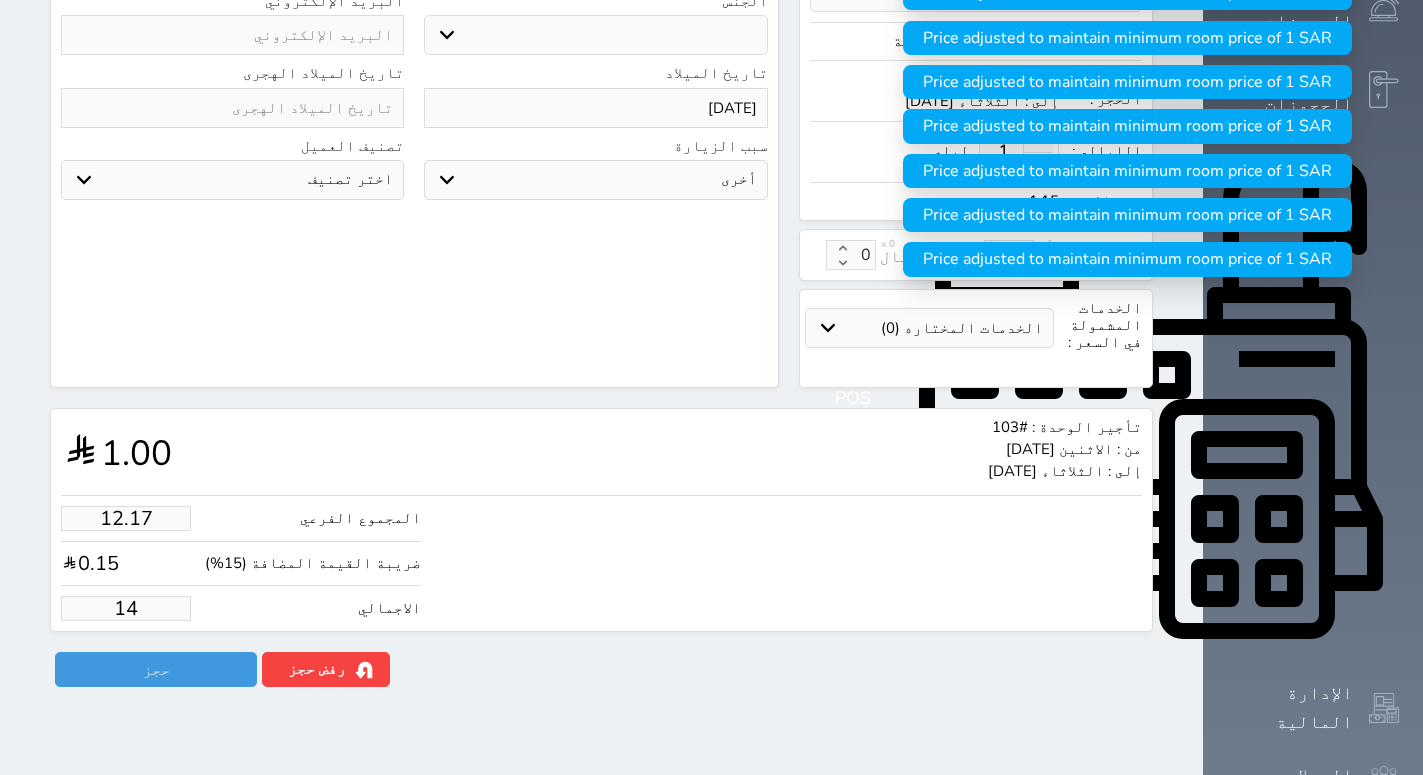 select 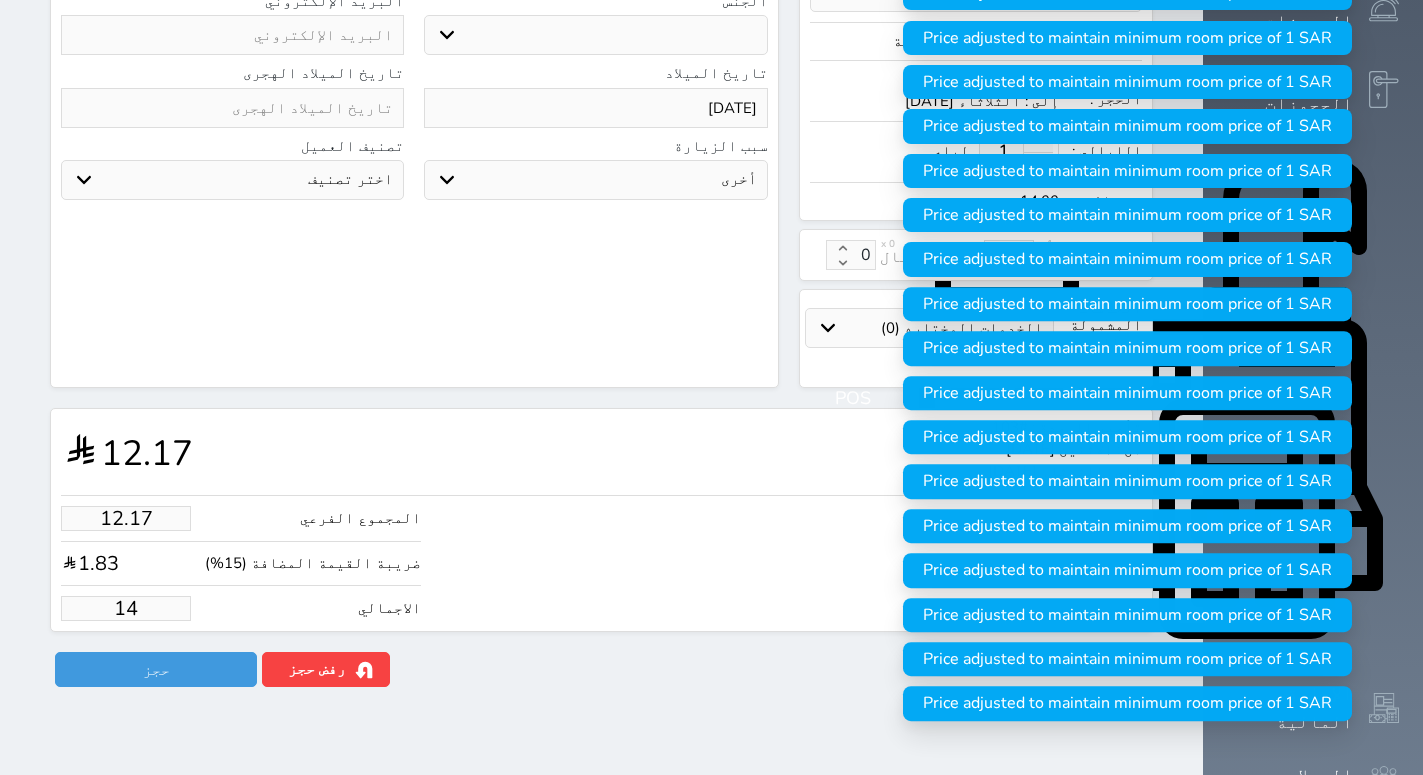 type on "121.74" 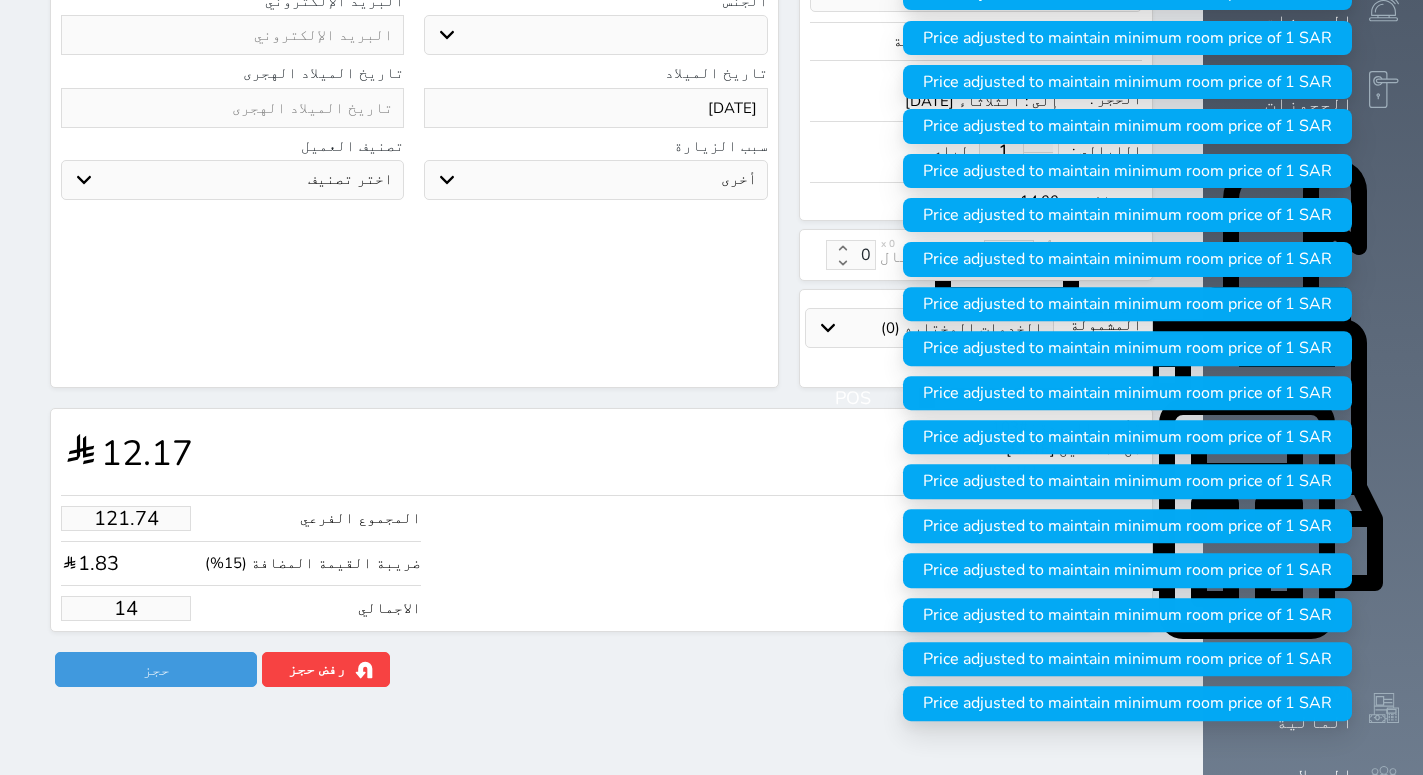 type on "140" 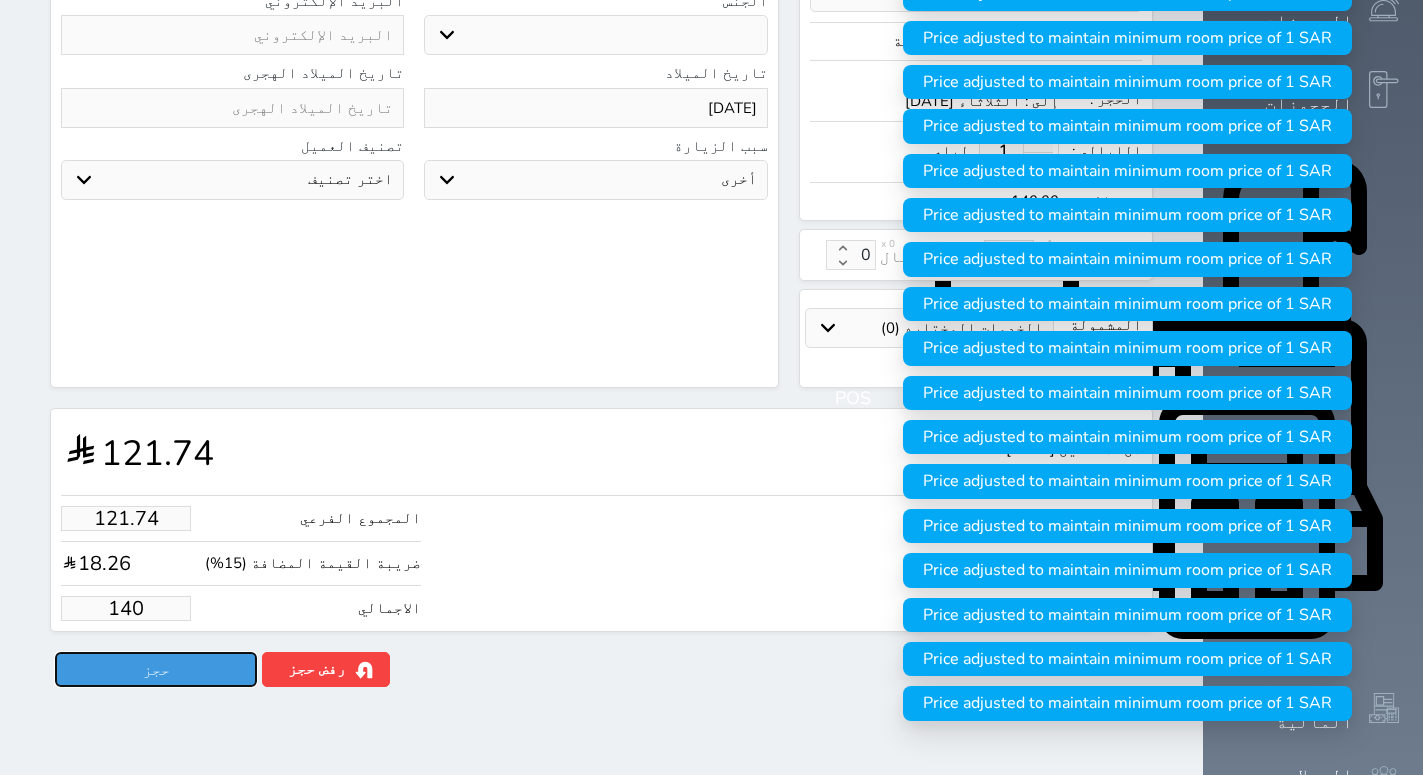 click on "حجز" at bounding box center [156, 669] 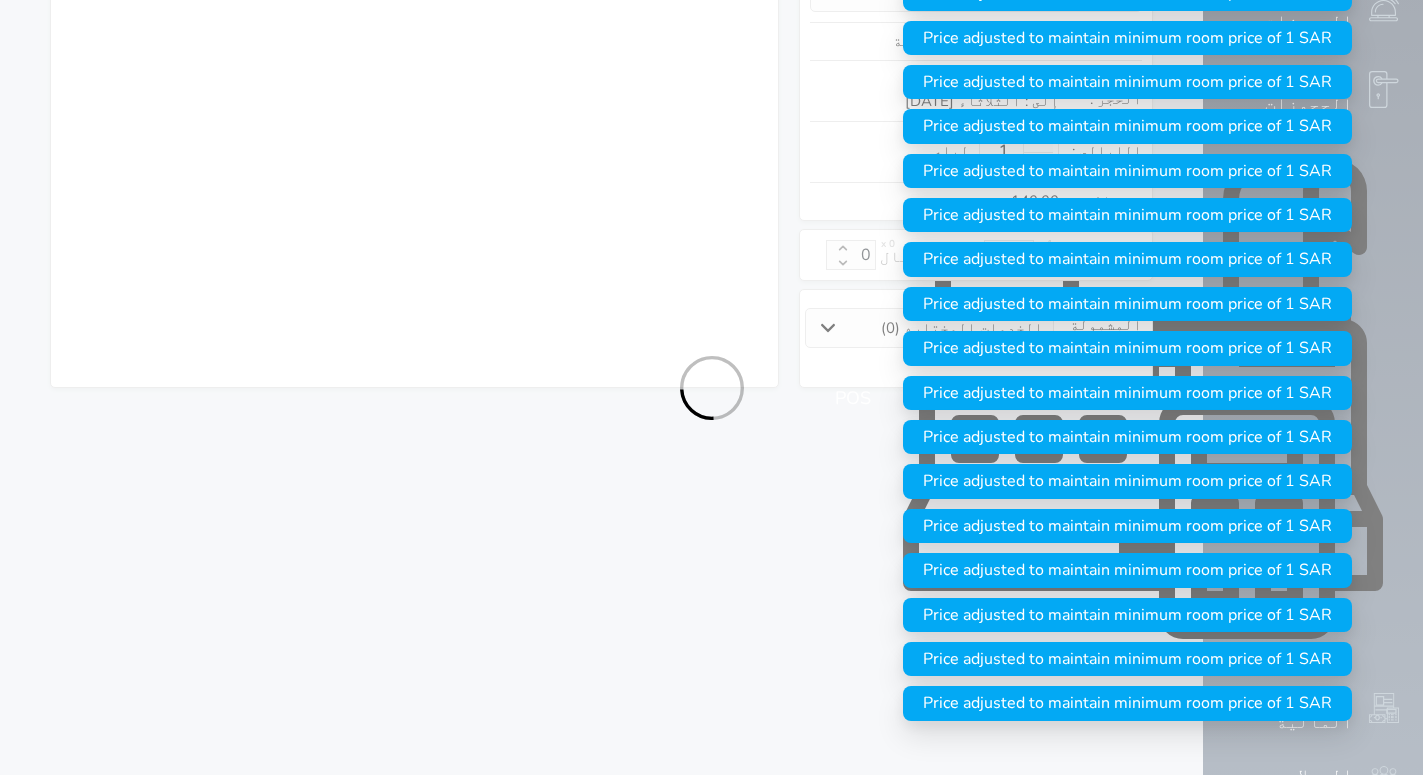 select on "1" 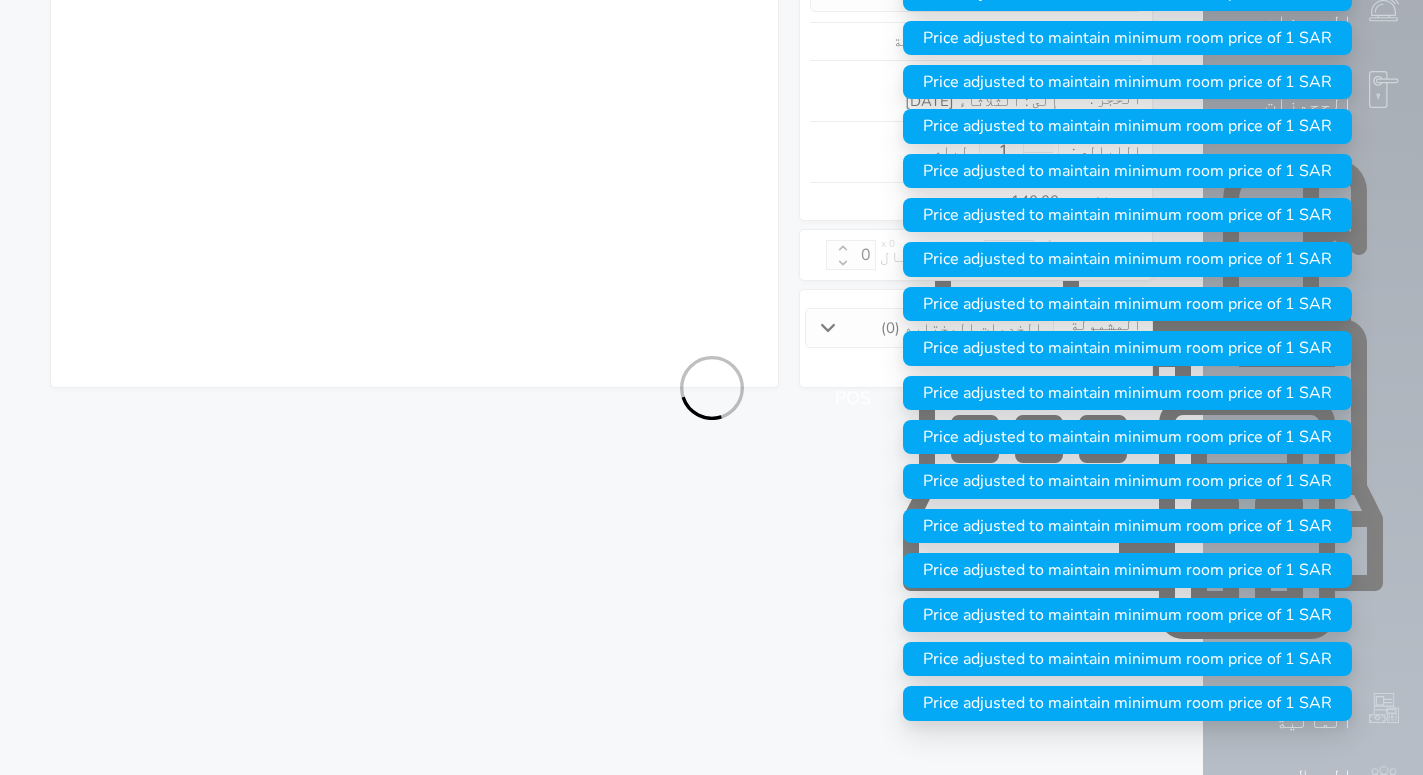 select on "113" 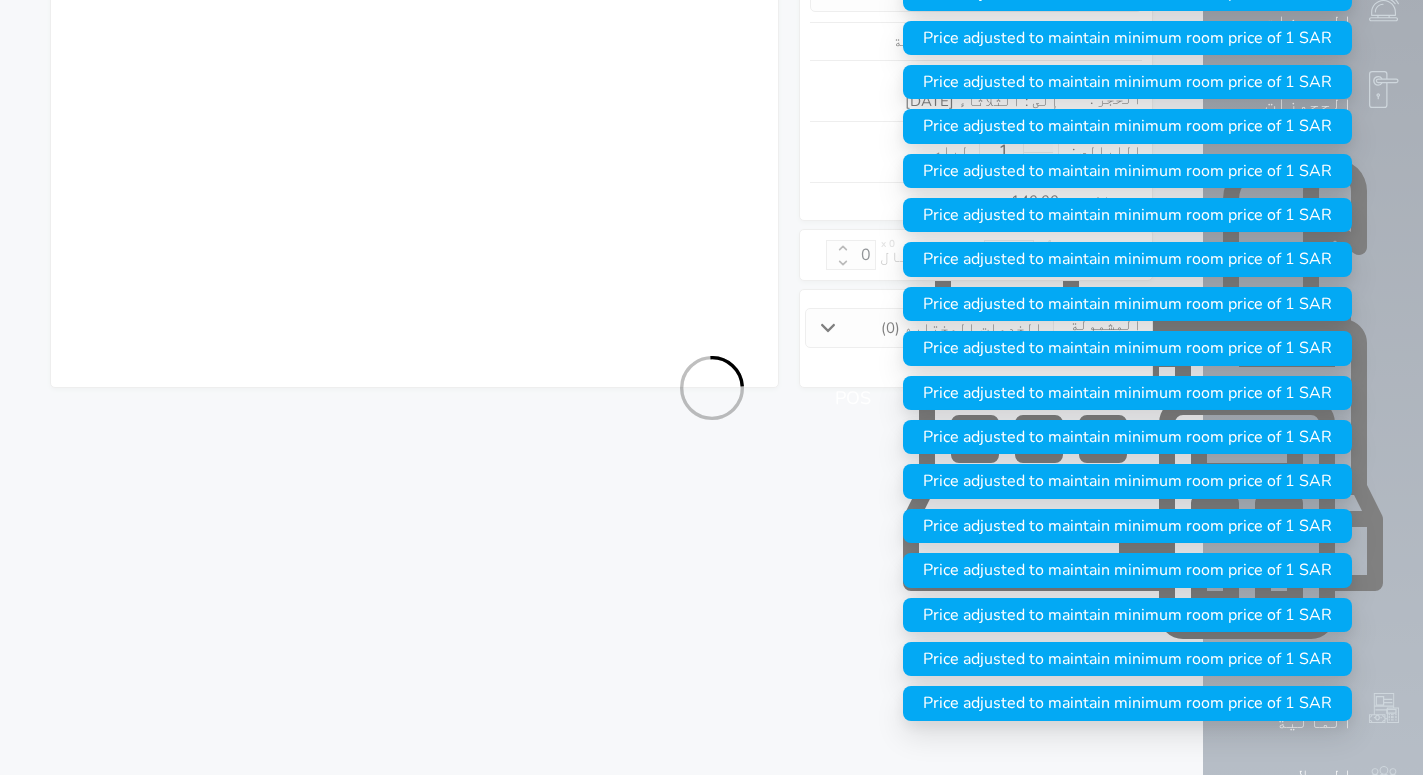 select on "7" 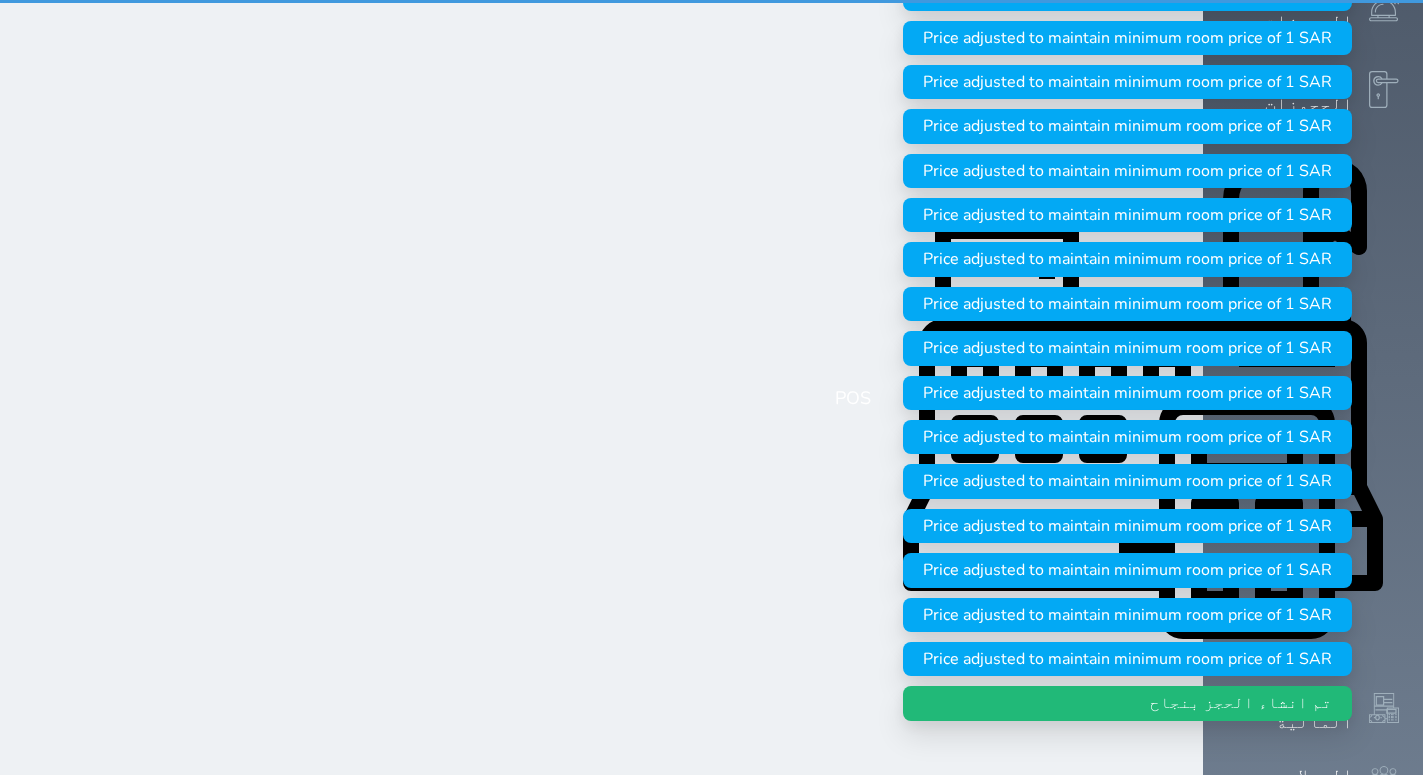 scroll, scrollTop: 0, scrollLeft: 0, axis: both 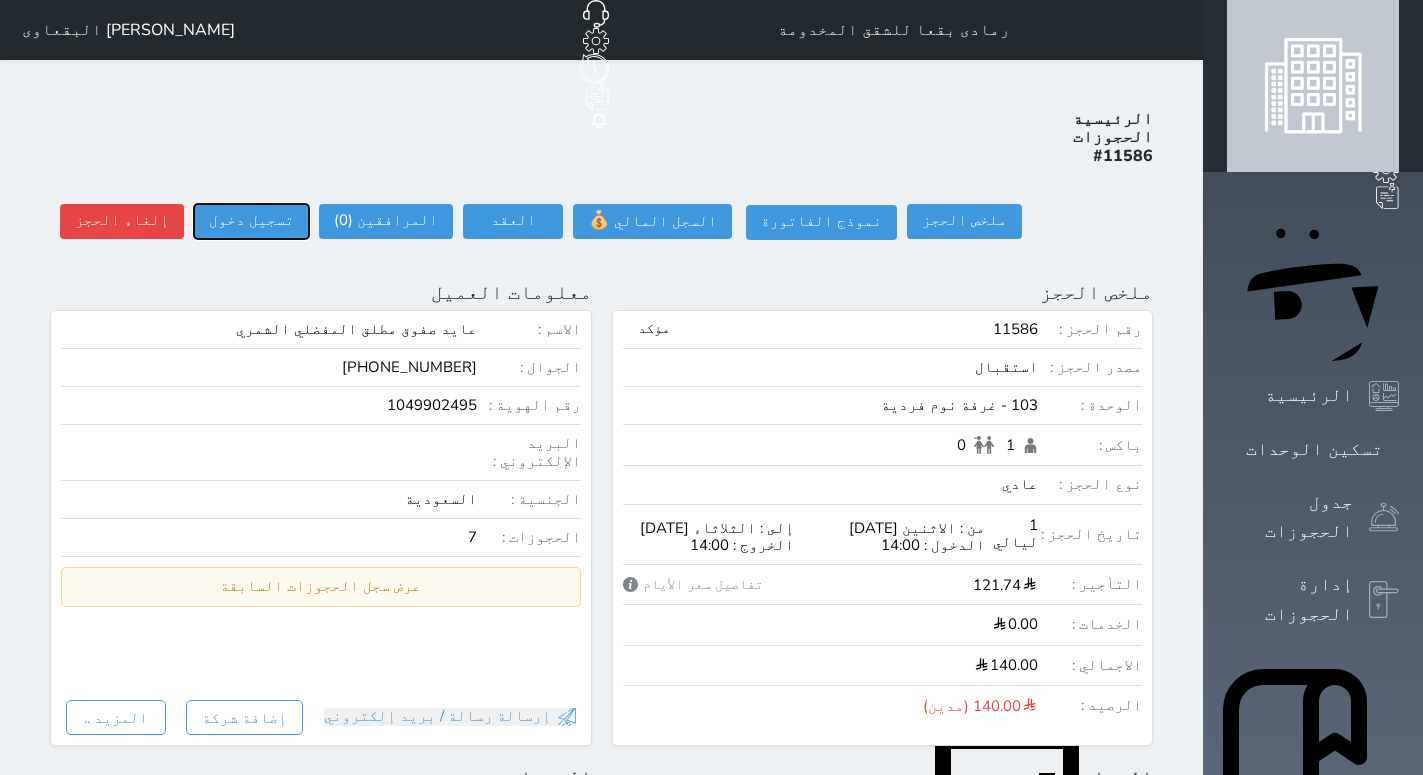 drag, startPoint x: 221, startPoint y: 160, endPoint x: 220, endPoint y: 177, distance: 17.029387 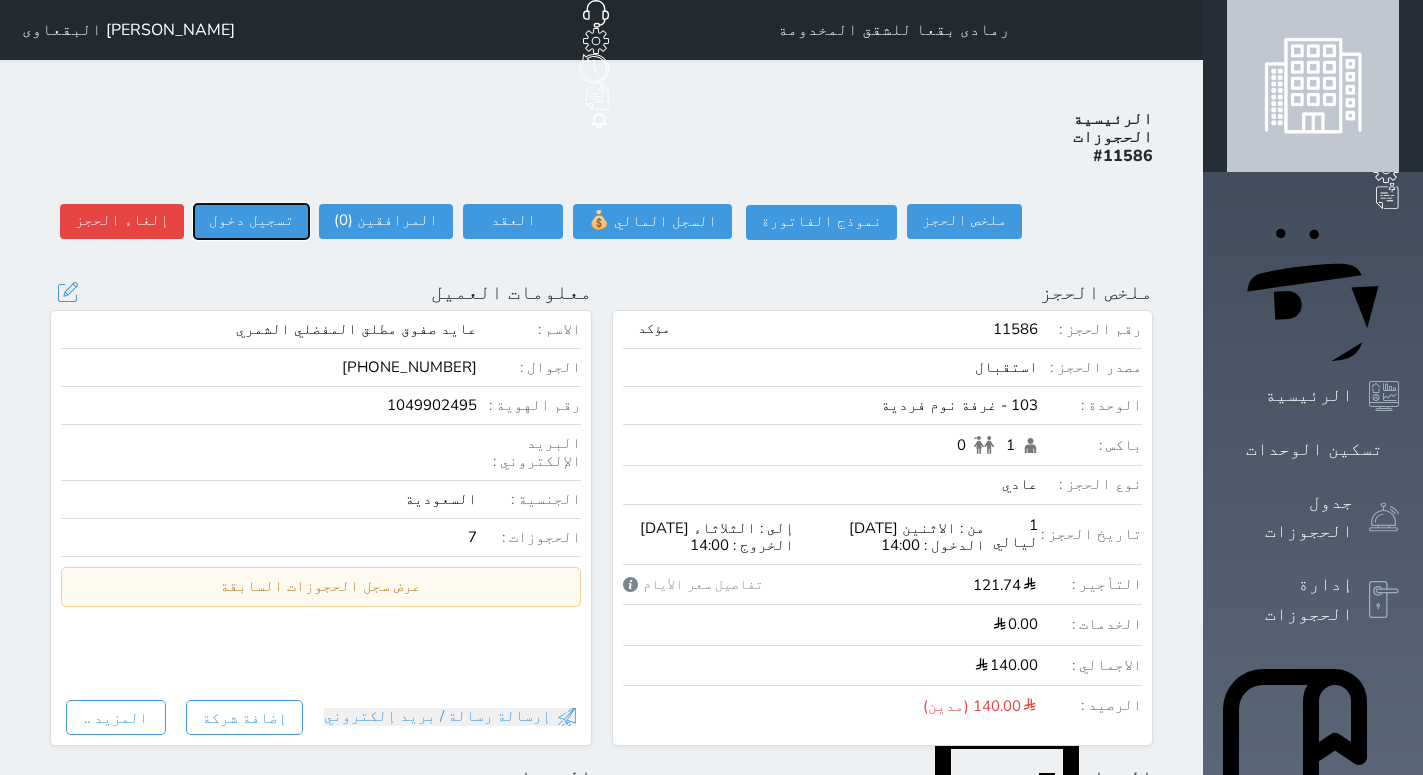 type on "16:56" 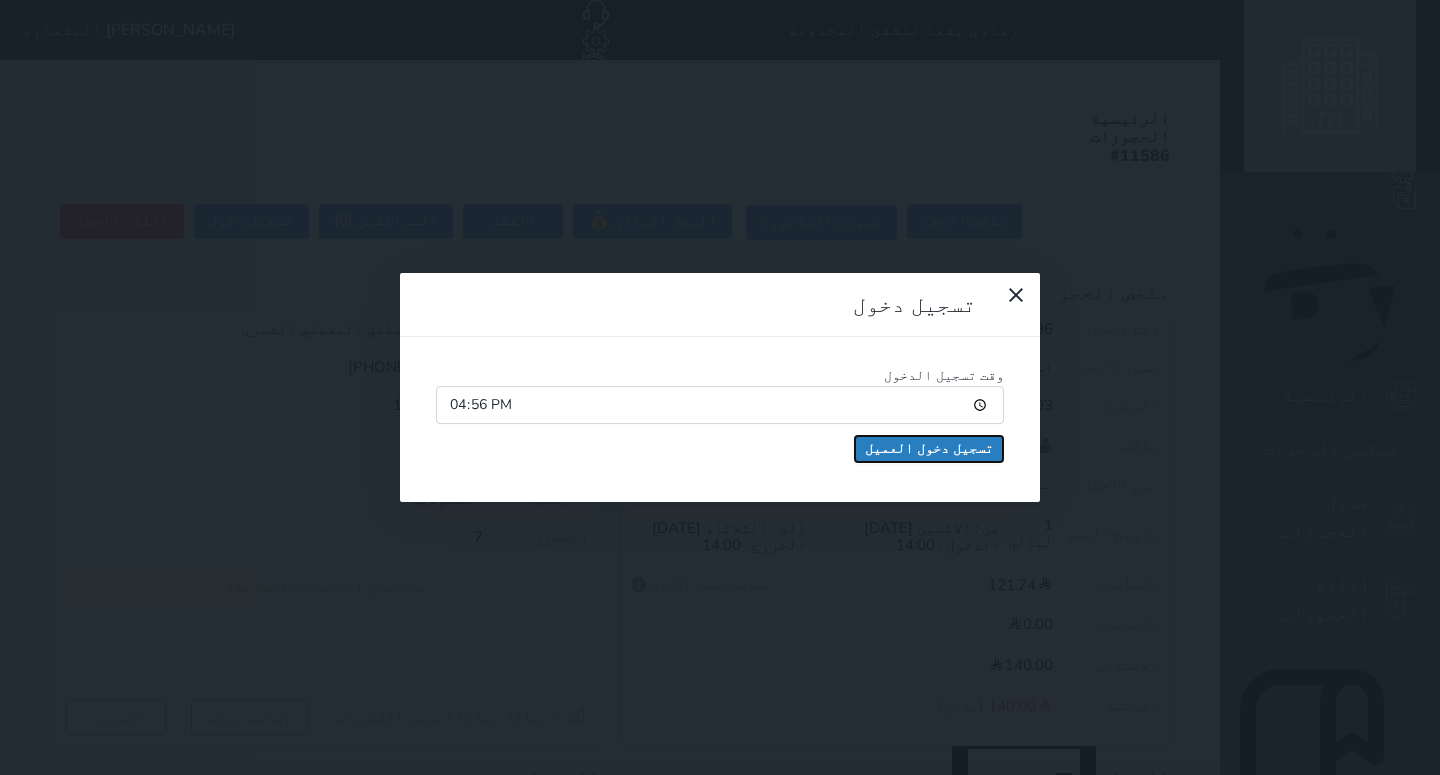click on "تسجيل دخول العميل" at bounding box center (929, 449) 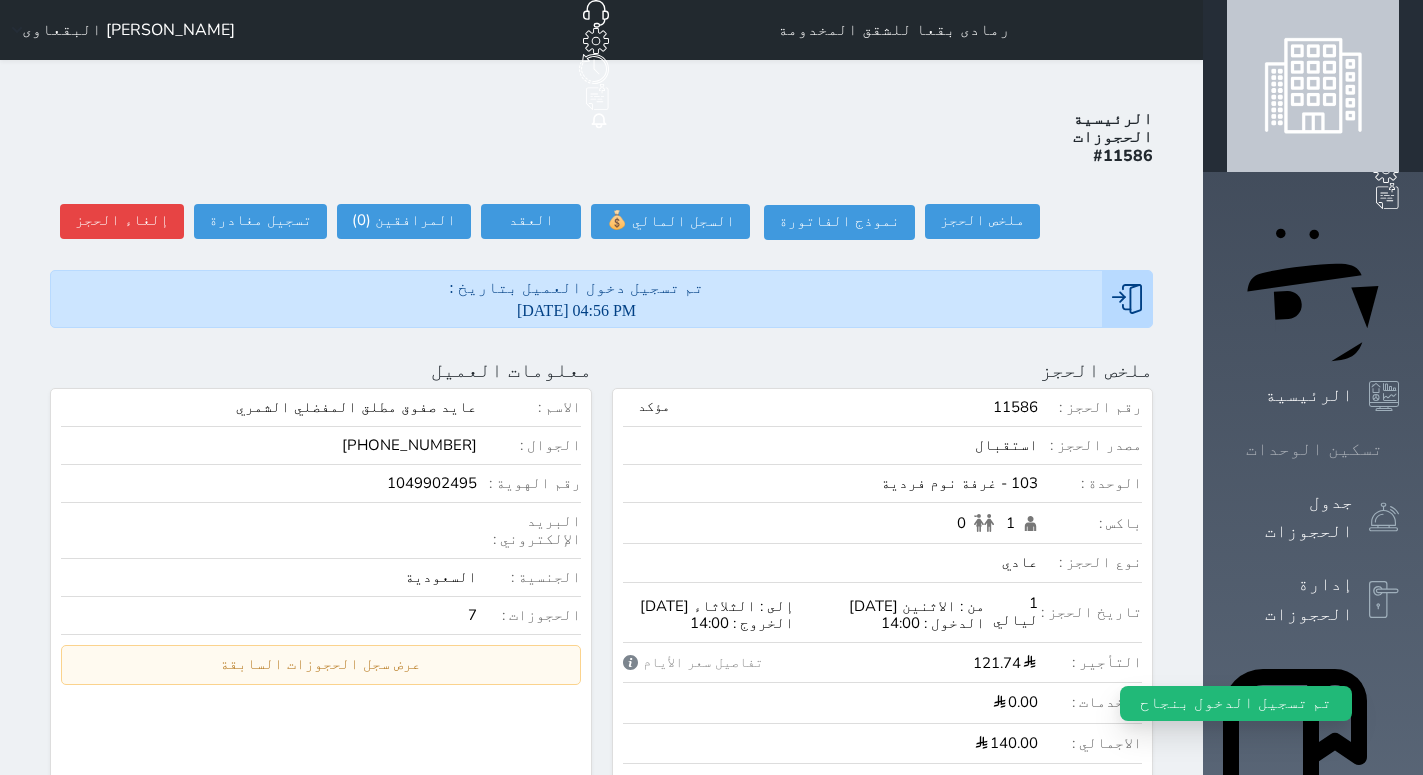 click 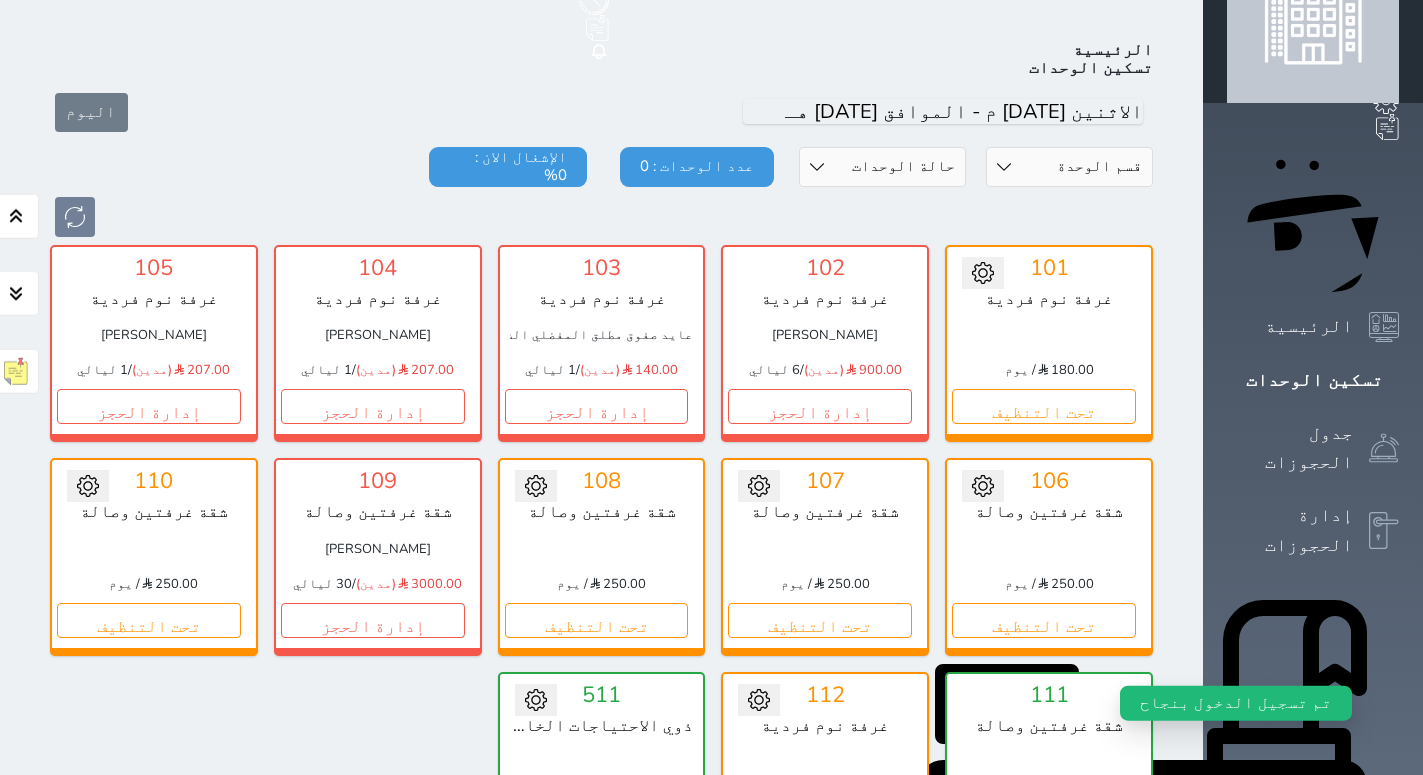 scroll, scrollTop: 78, scrollLeft: 0, axis: vertical 